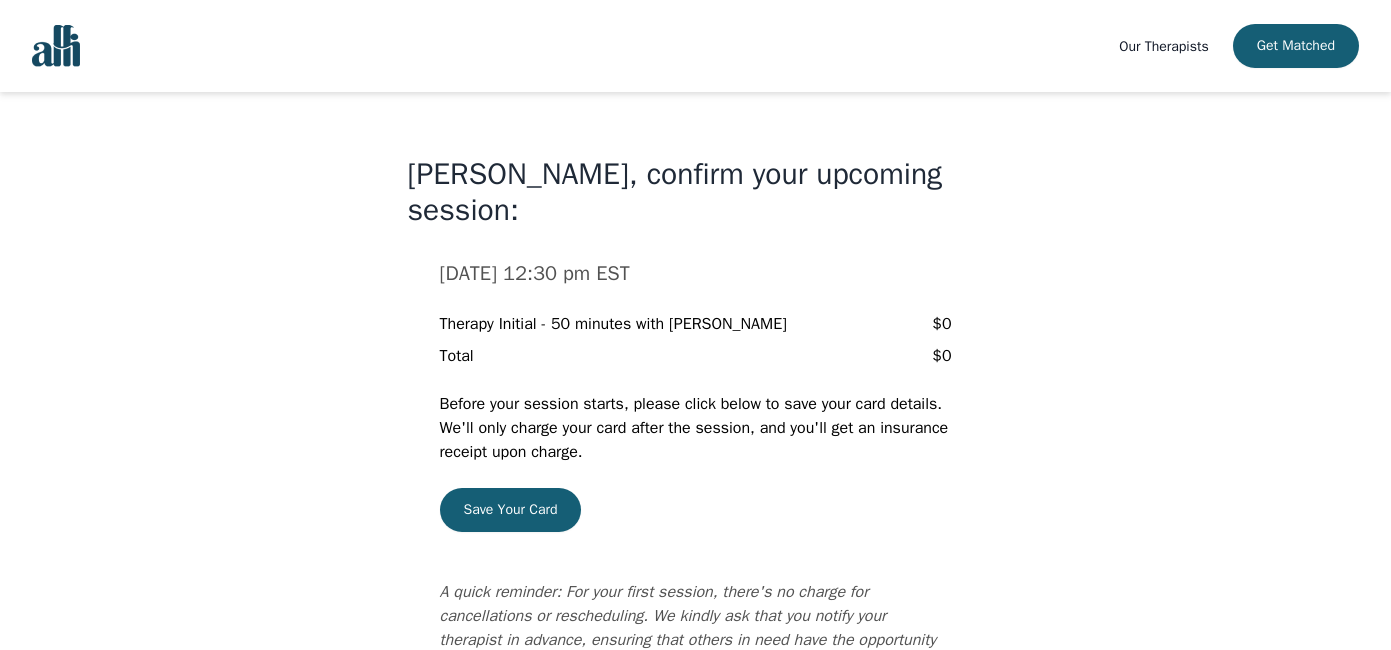 scroll, scrollTop: 90, scrollLeft: 0, axis: vertical 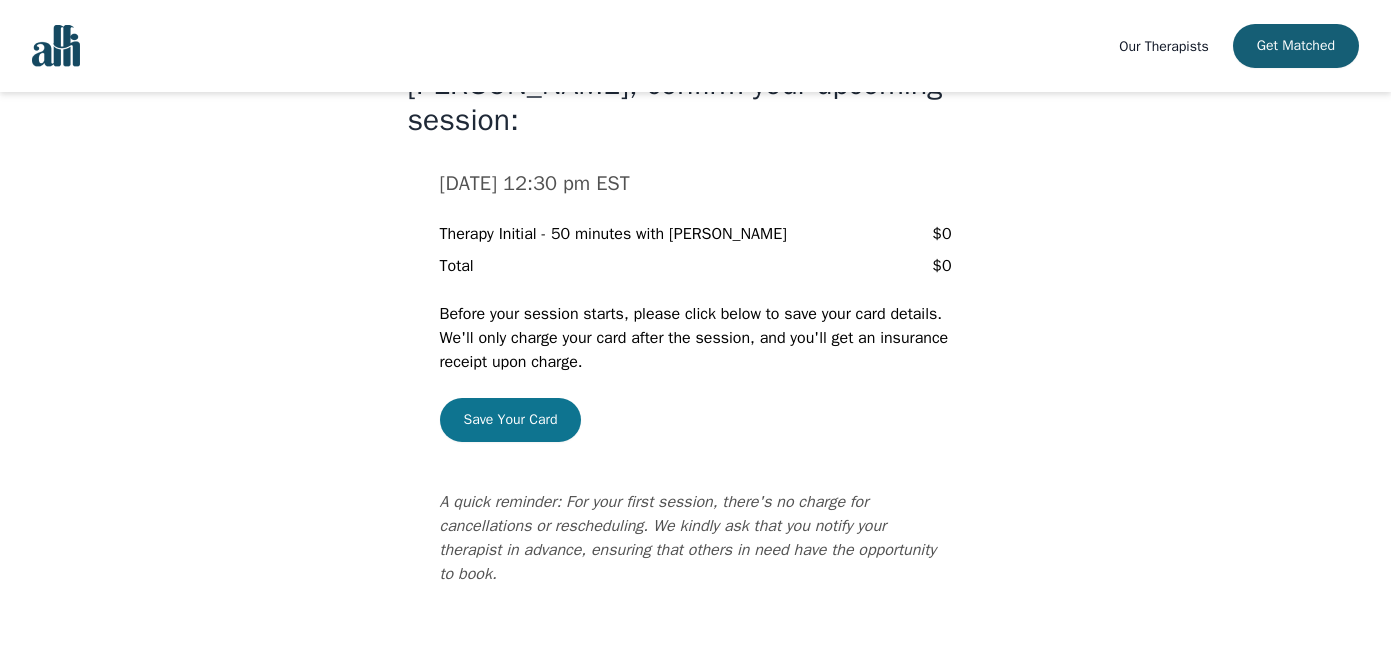 click on "Save Your Card" at bounding box center (511, 420) 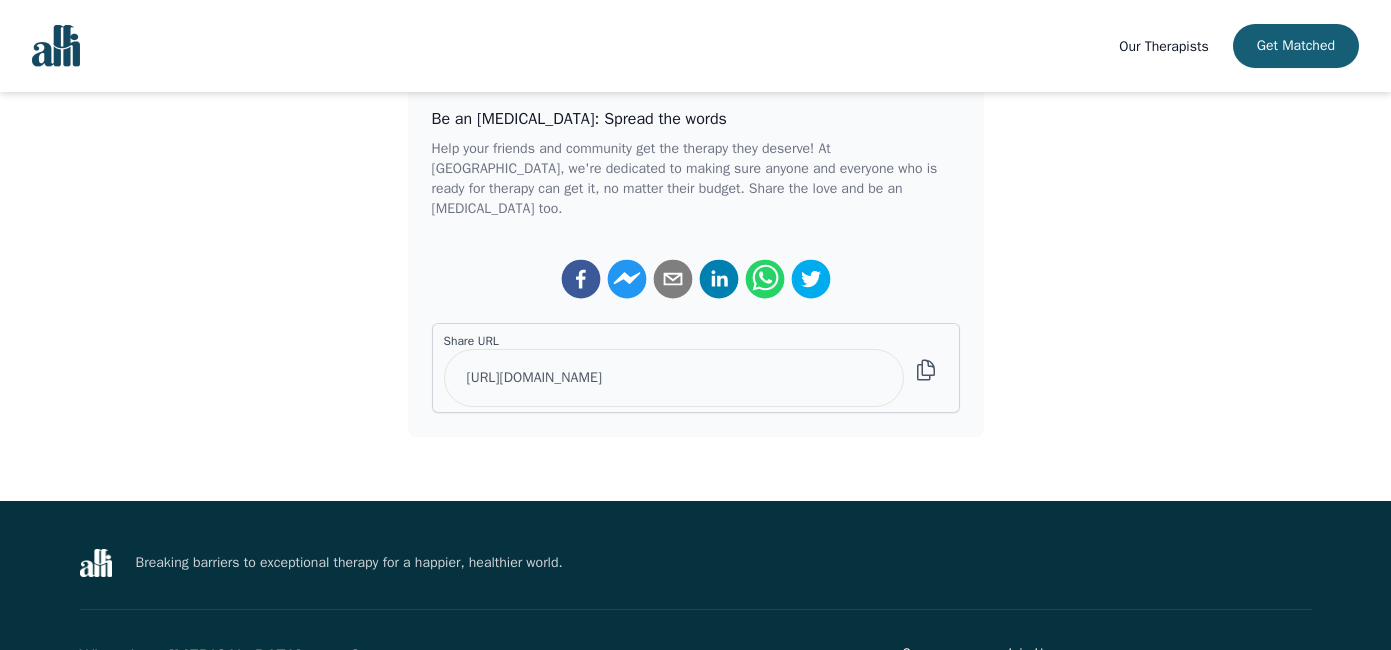 scroll, scrollTop: 0, scrollLeft: 0, axis: both 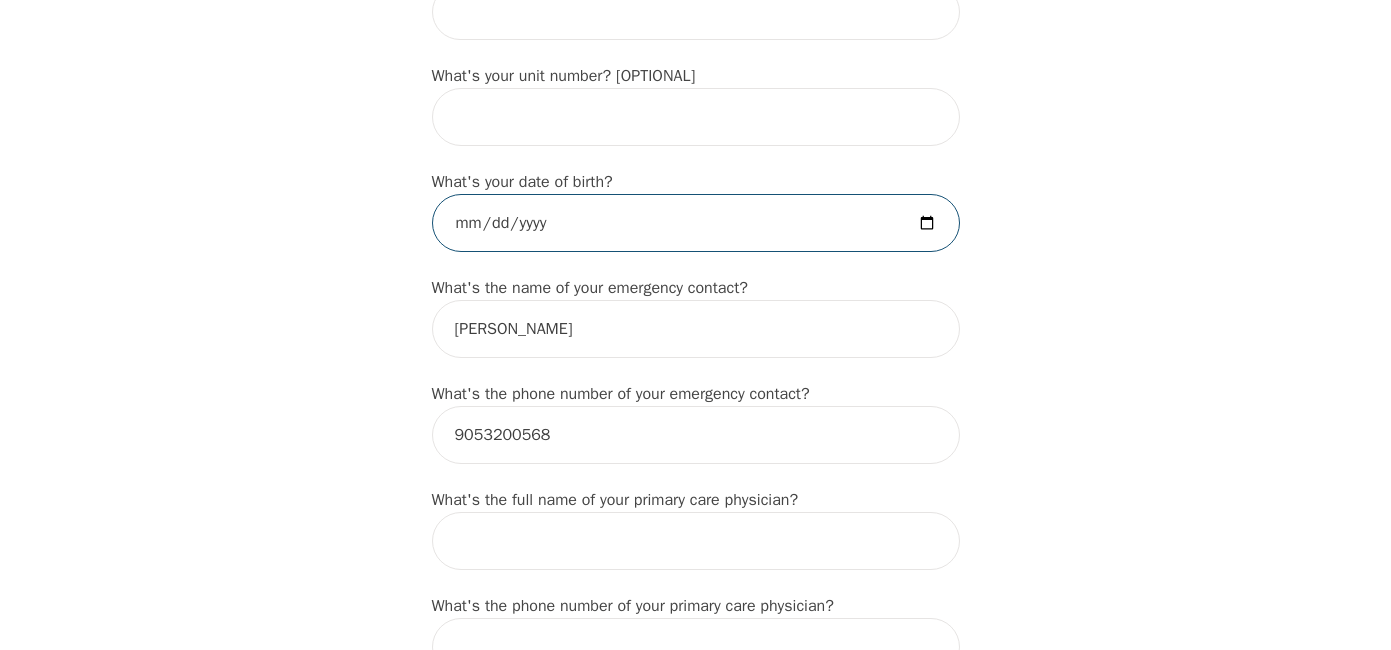 click at bounding box center (696, 223) 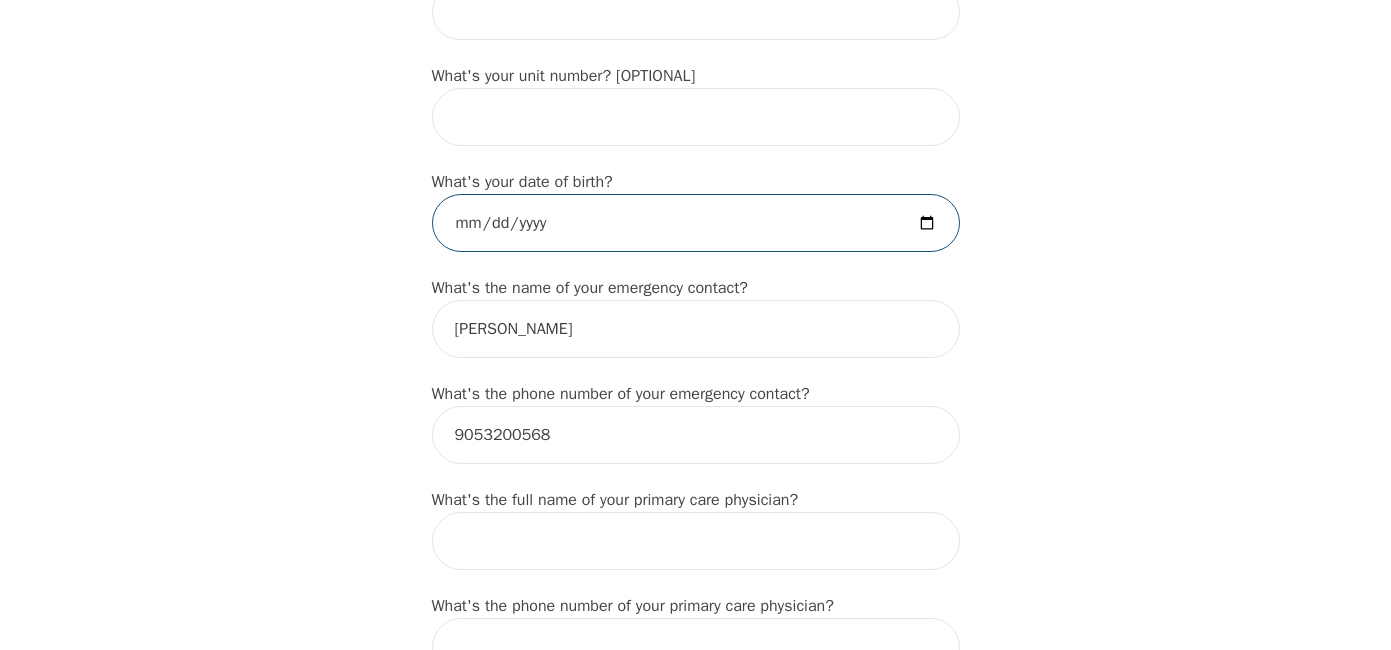 type on "1977-08-06" 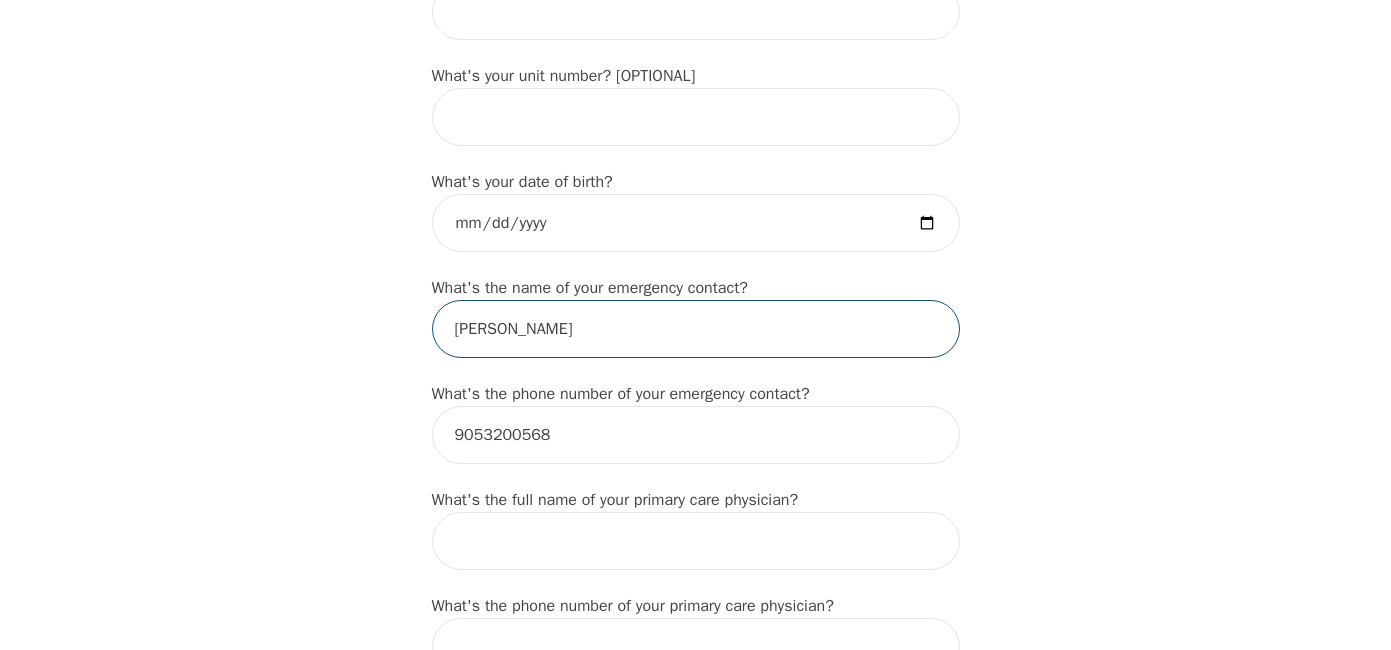 click on "Paul Merritt" at bounding box center (696, 329) 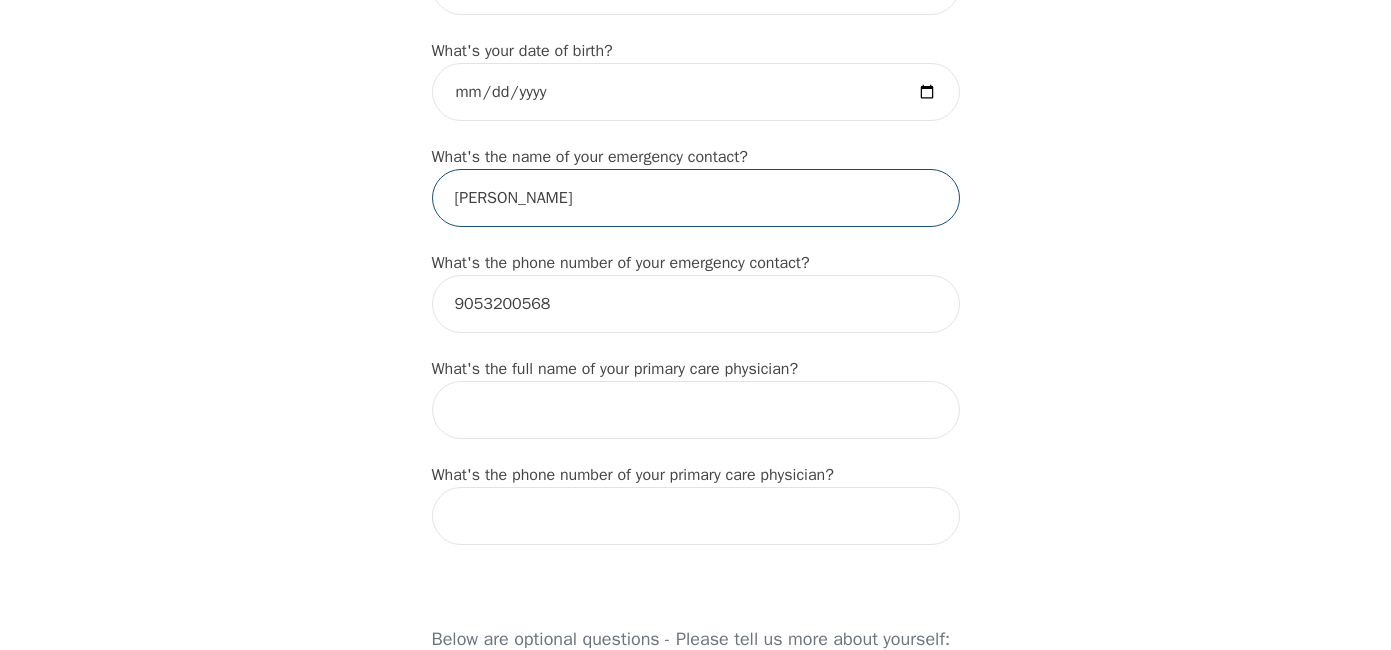 scroll, scrollTop: 1036, scrollLeft: 0, axis: vertical 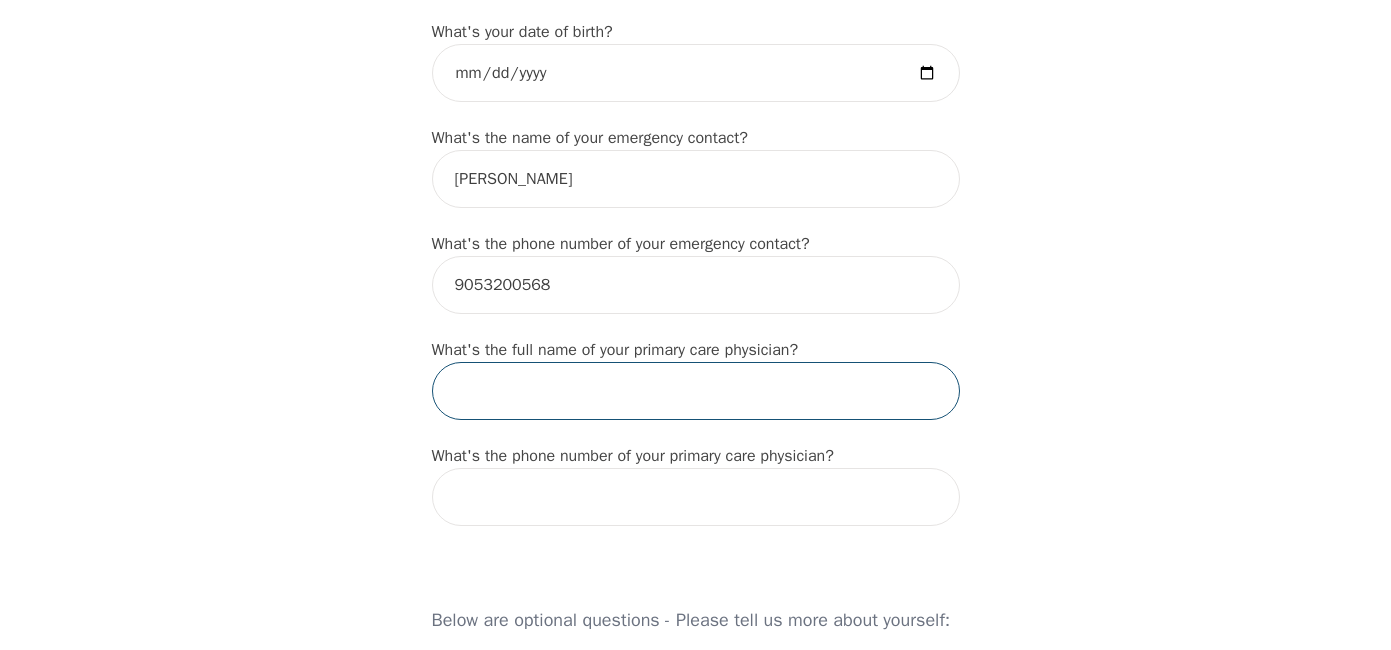 click at bounding box center (696, 391) 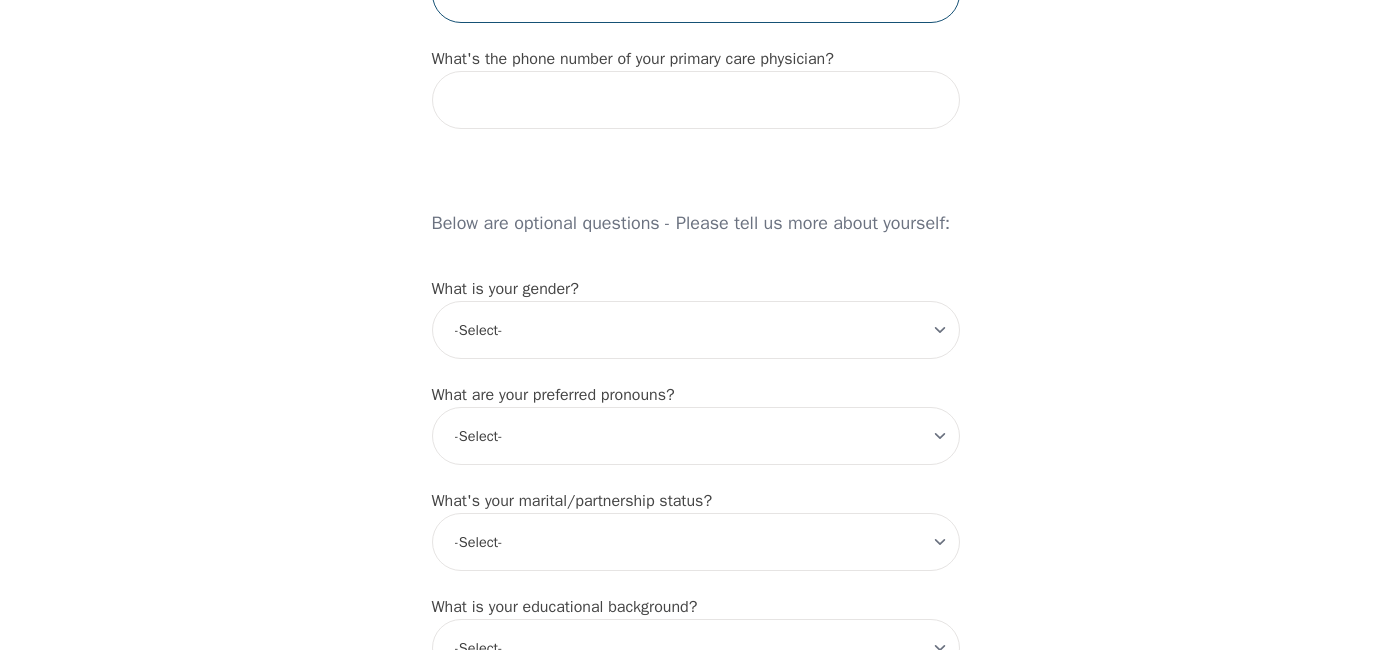 scroll, scrollTop: 1439, scrollLeft: 0, axis: vertical 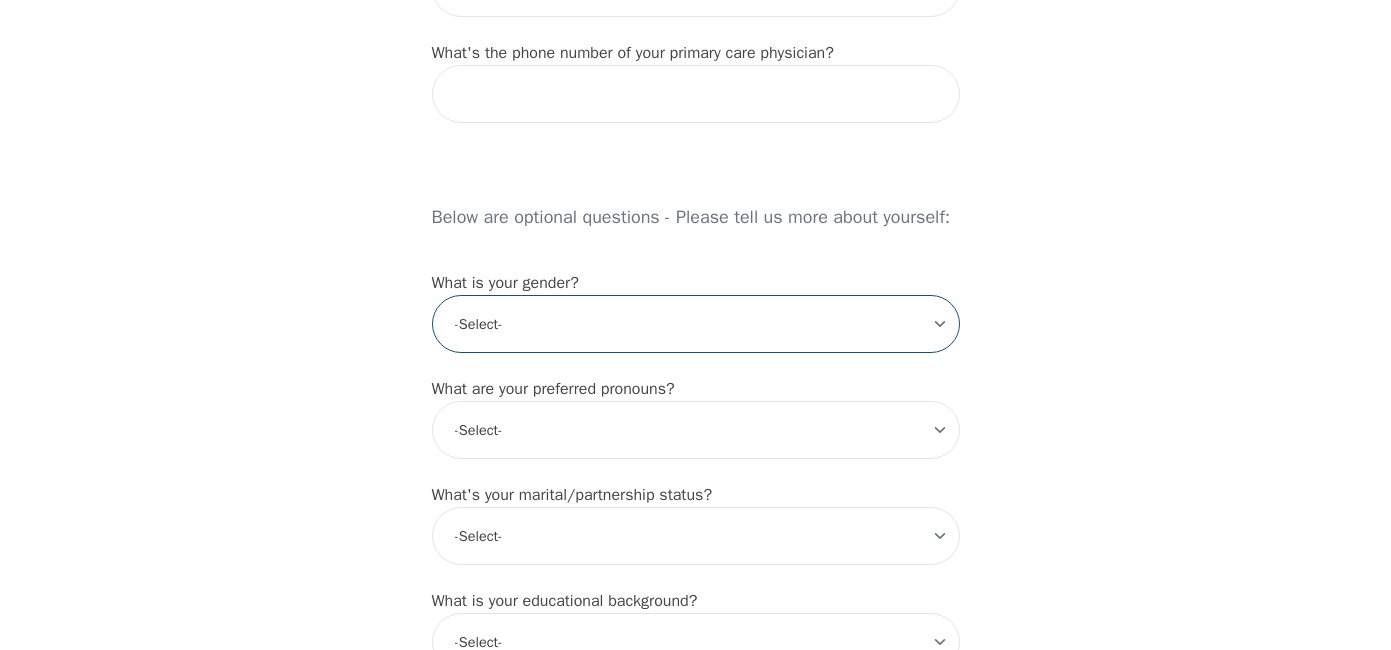 click on "-Select- male female non-binary transgender intersex prefer_not_to_say" at bounding box center (696, 324) 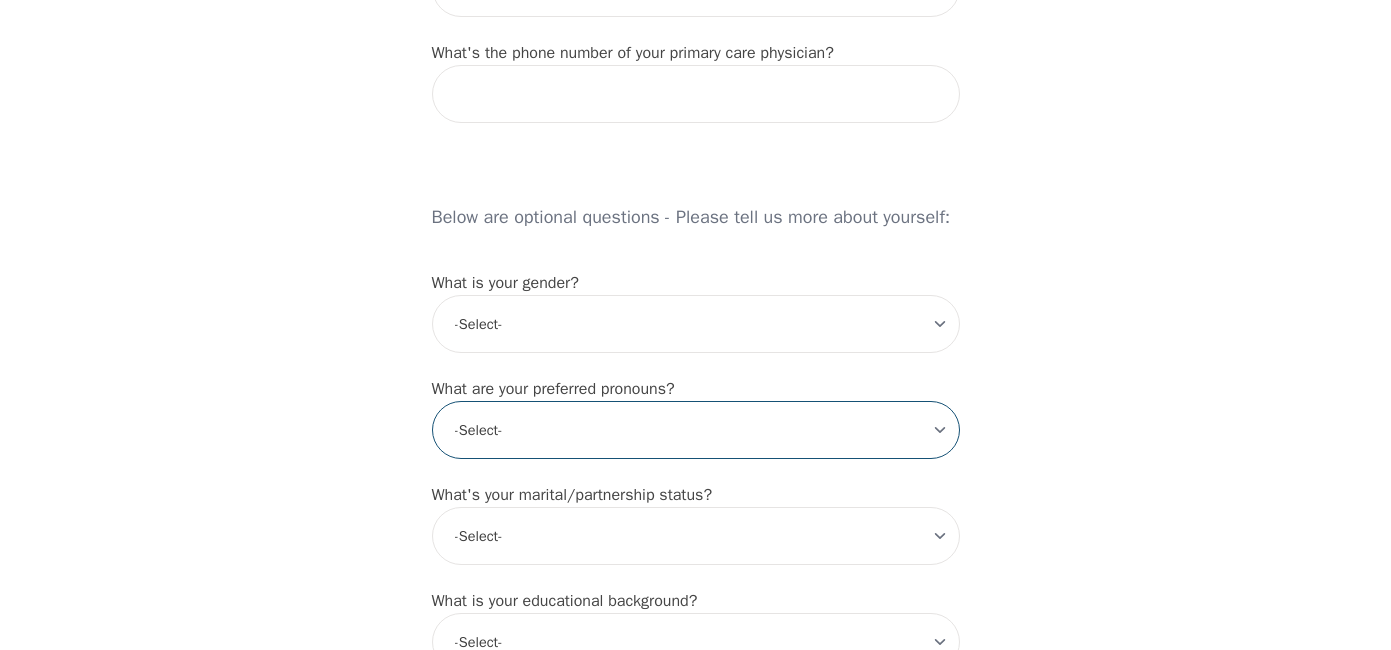 click on "-Select- he/him she/her they/them ze/zir xe/xem ey/em ve/ver tey/ter e/e per/per prefer_not_to_say" at bounding box center [696, 430] 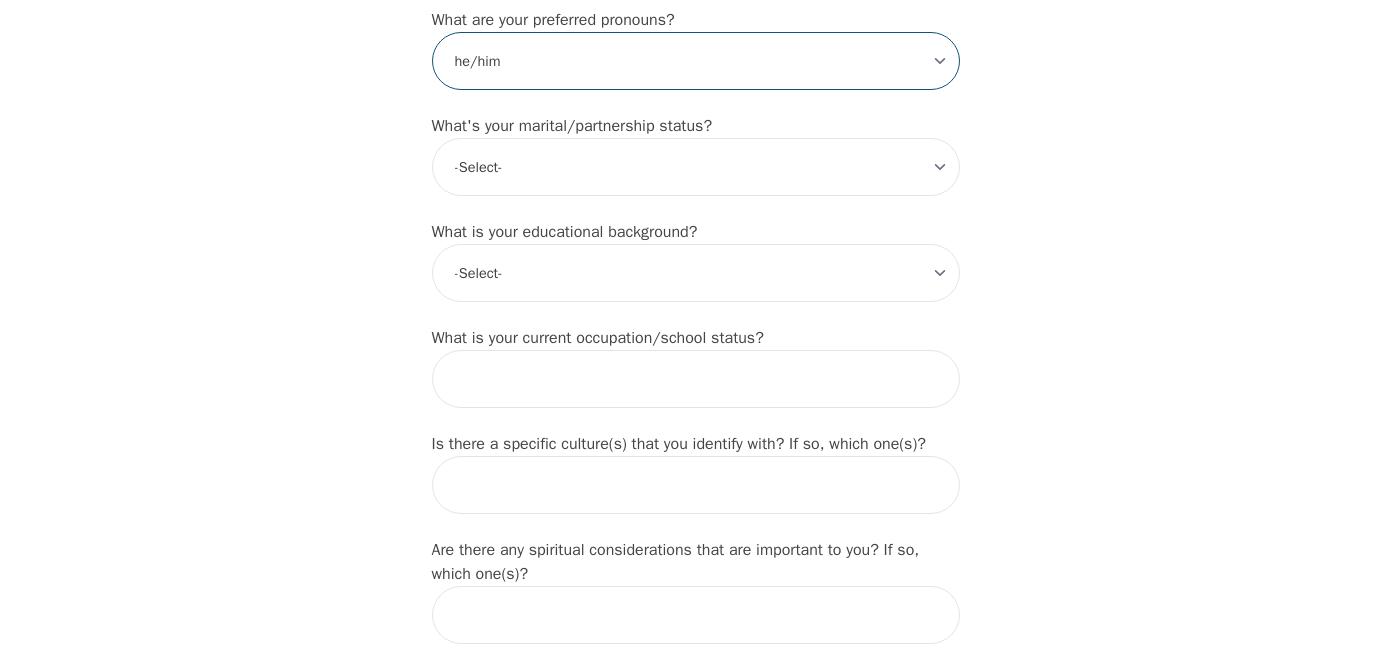 scroll, scrollTop: 1813, scrollLeft: 0, axis: vertical 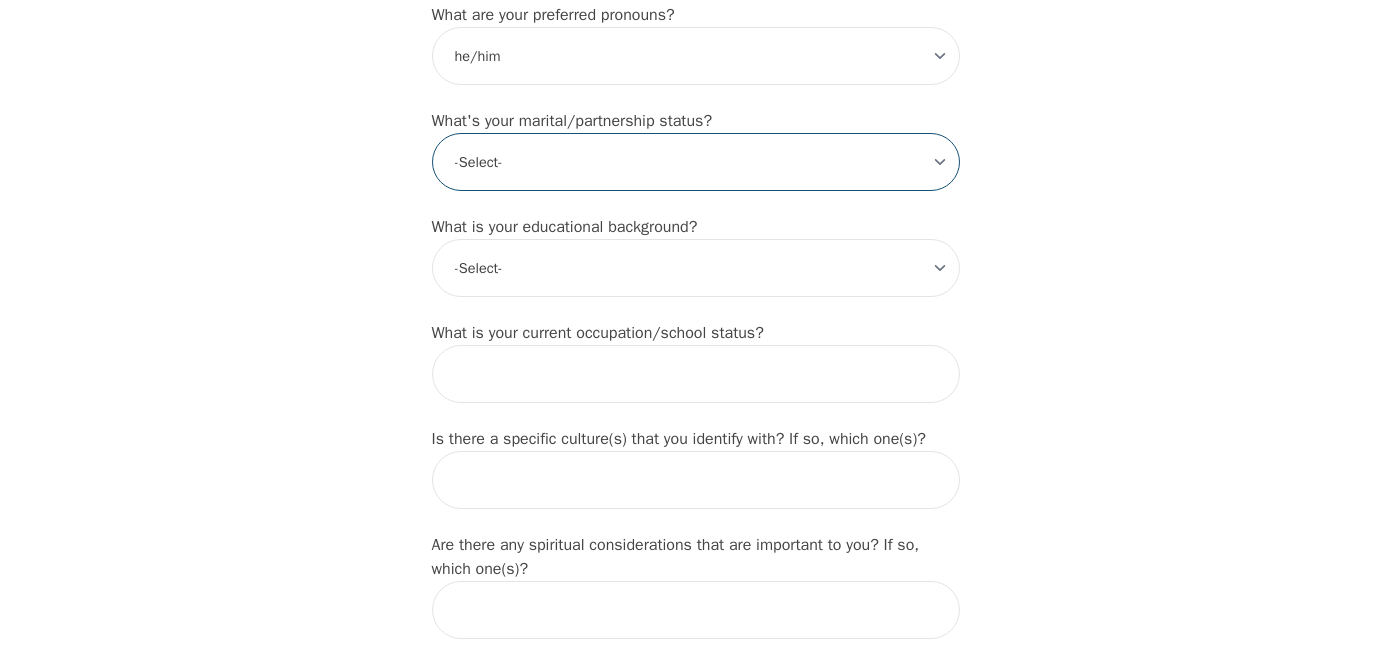 click on "-Select- Single Partnered Married Common Law Widowed Separated Divorced" at bounding box center (696, 162) 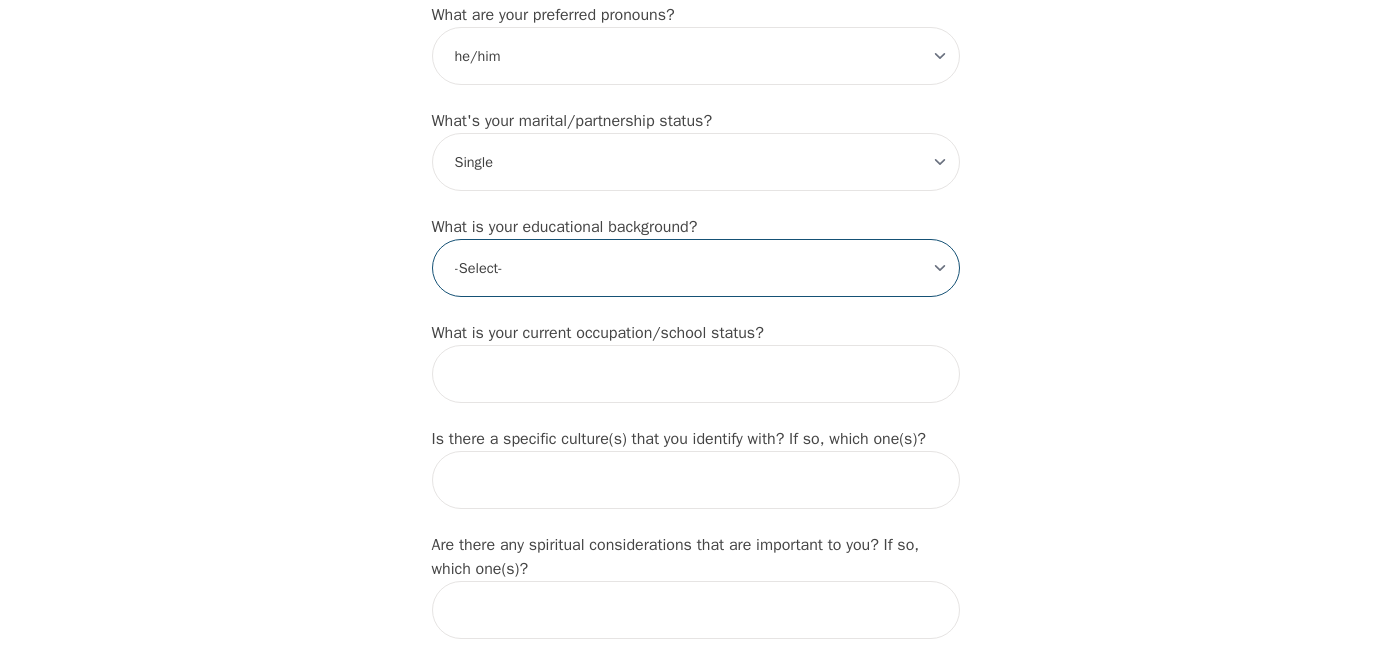 click on "-Select- Less than high school High school Associate degree Bachelor degree Master's degree Professional degree Doctorial degree" at bounding box center [696, 268] 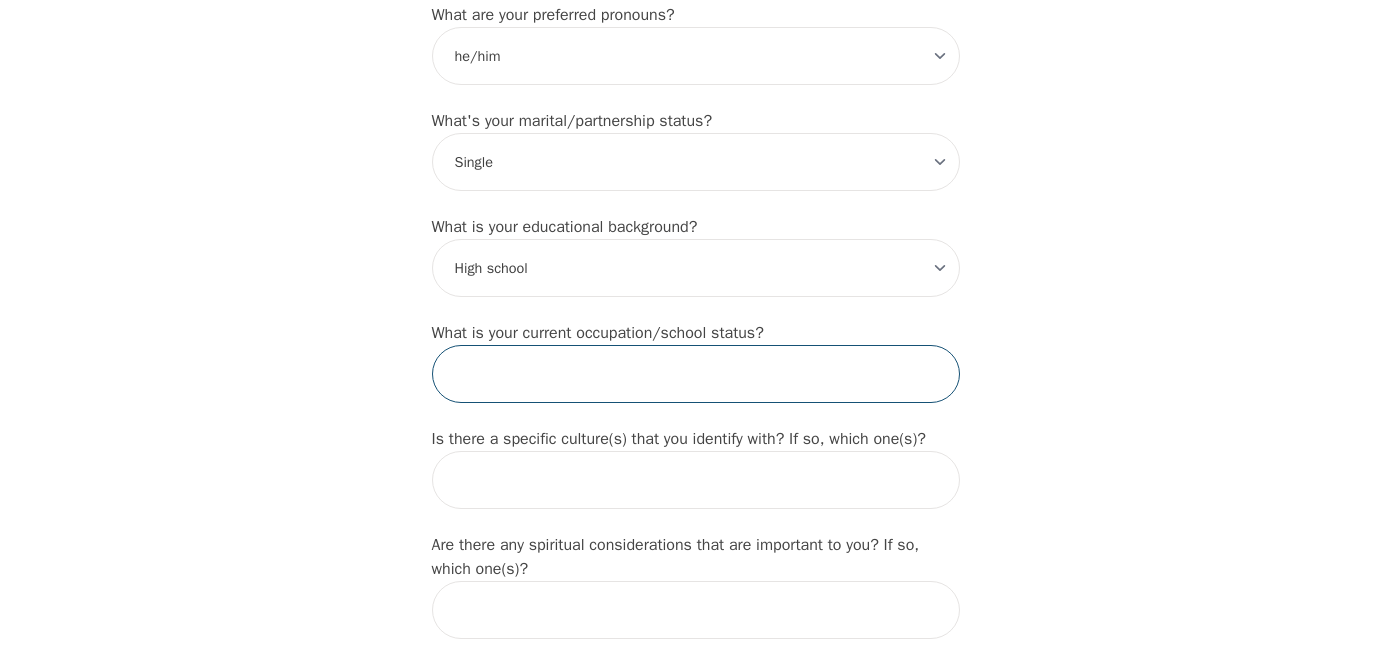 click at bounding box center [696, 374] 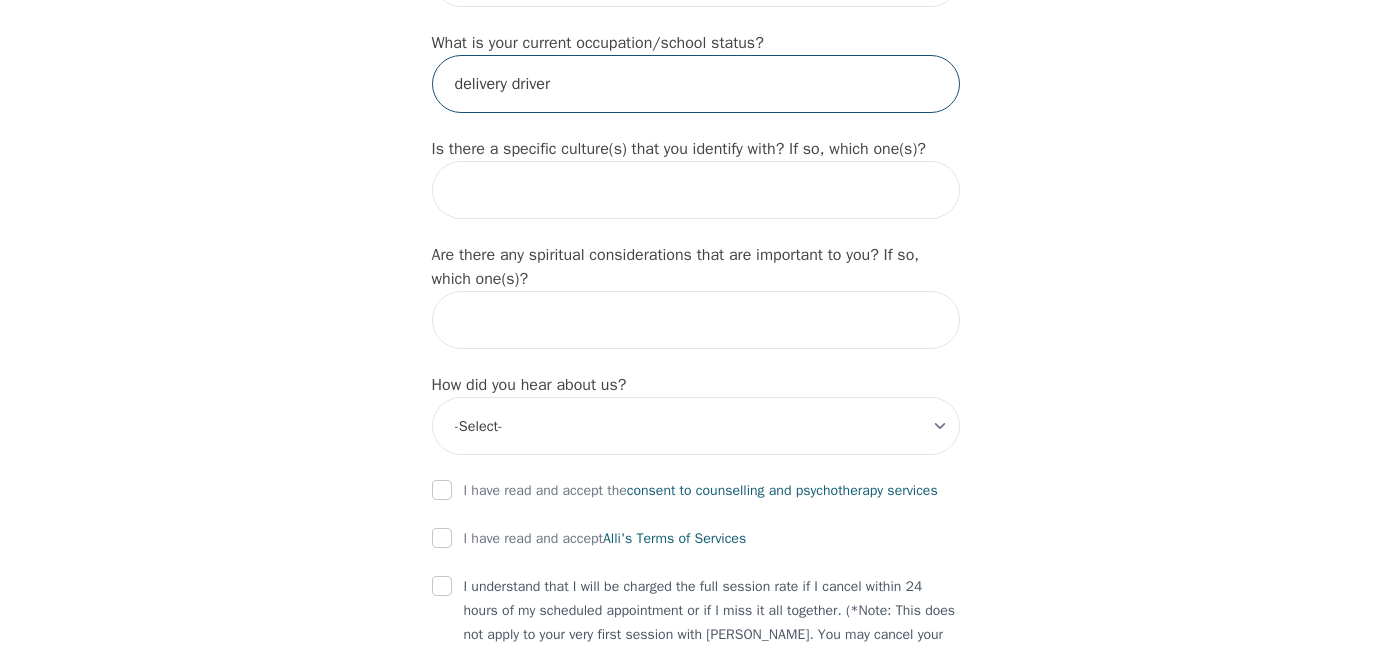 scroll, scrollTop: 2108, scrollLeft: 0, axis: vertical 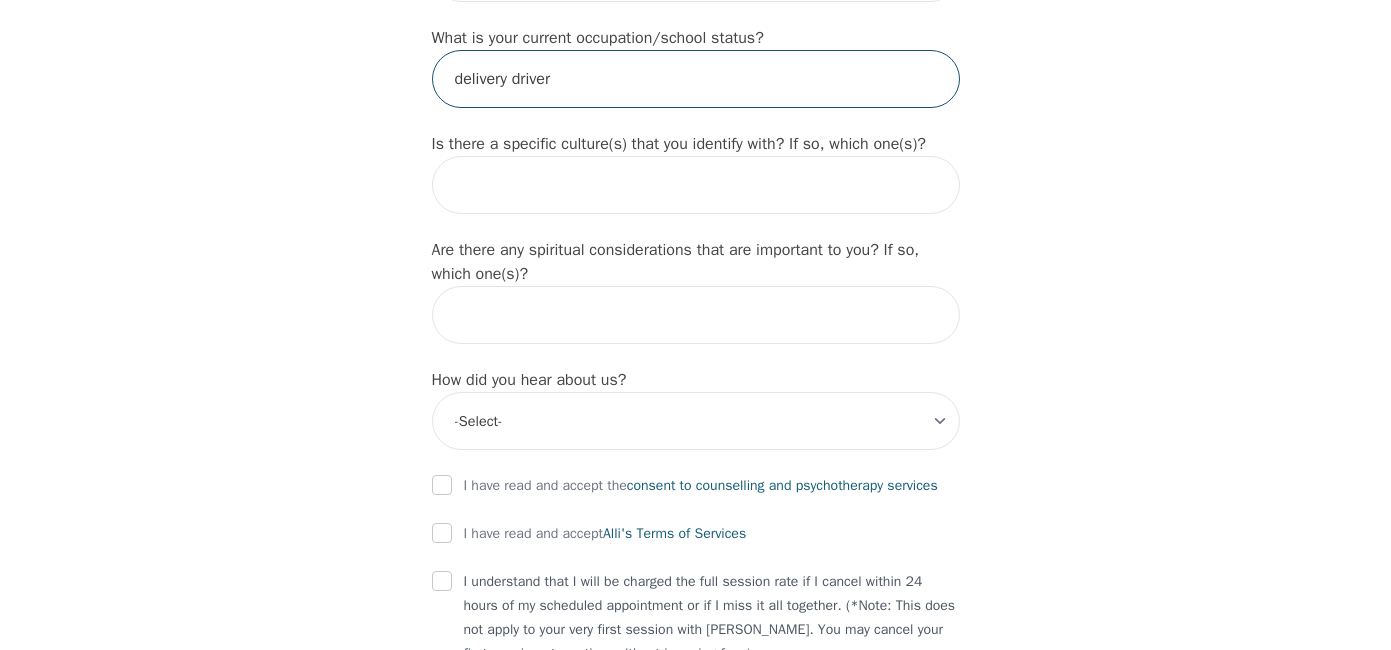 type on "delivery driver" 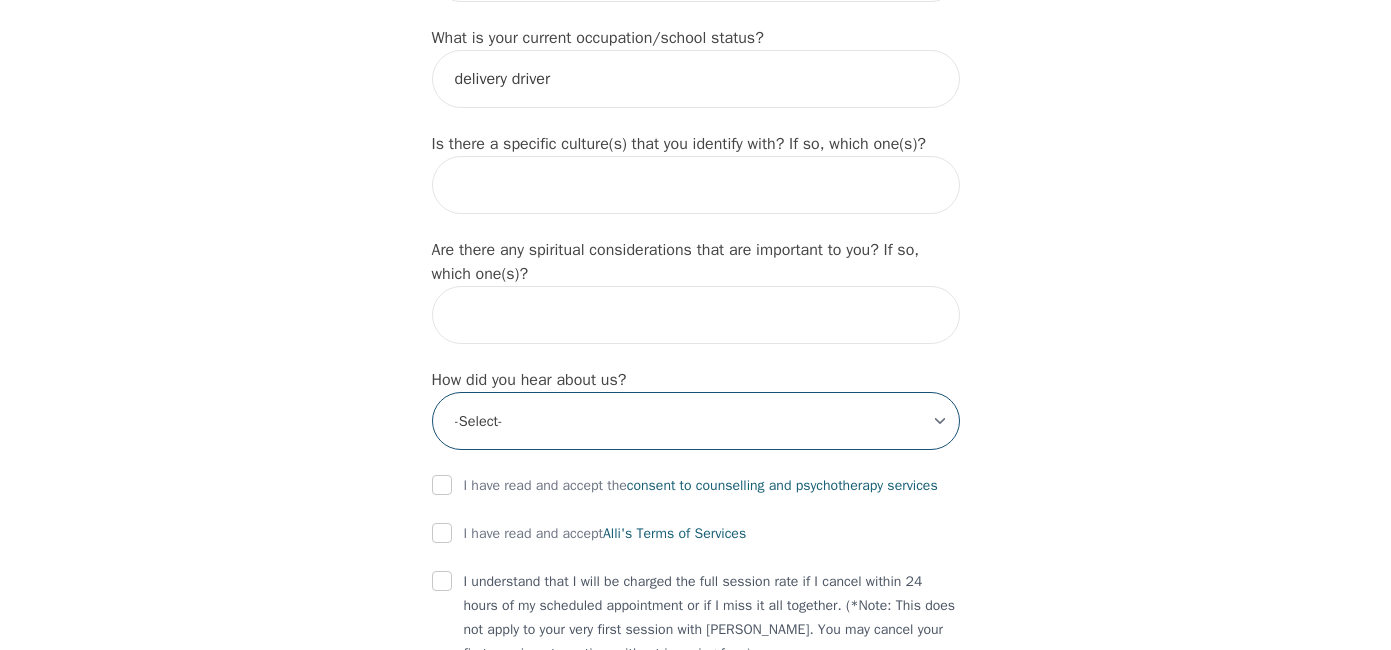 click on "-Select- Physician/Specialist Friend Facebook Instagram Google Search Google Ads Facebook/Instagram Ads Other" at bounding box center [696, 421] 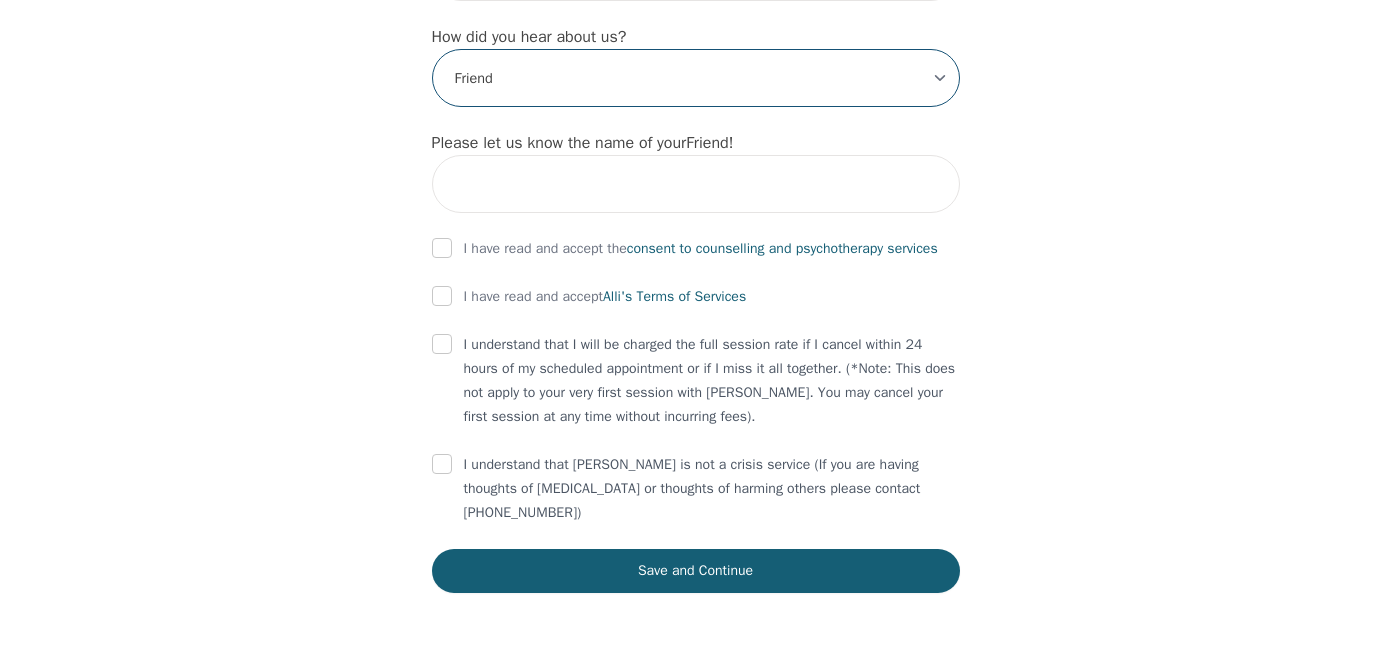 scroll, scrollTop: 2462, scrollLeft: 0, axis: vertical 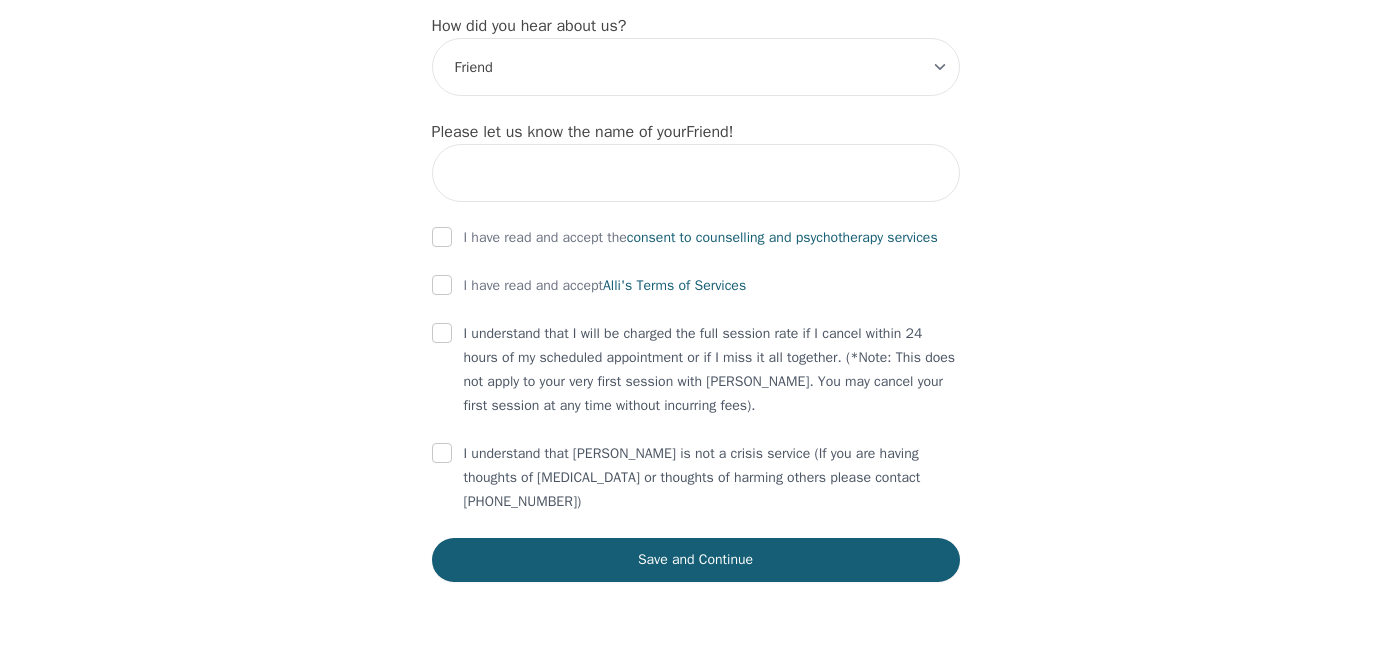 click on "I have read and accept the  consent to counselling and psychotherapy services" at bounding box center [696, 238] 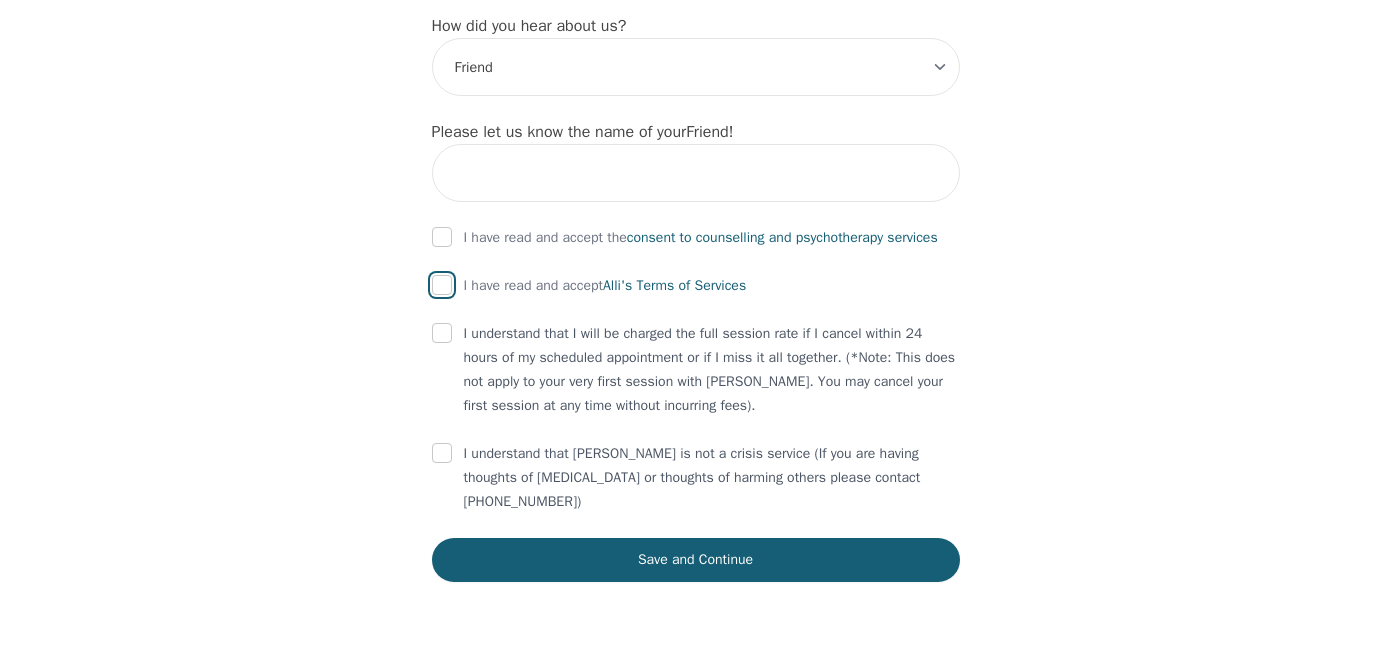 click at bounding box center (442, 285) 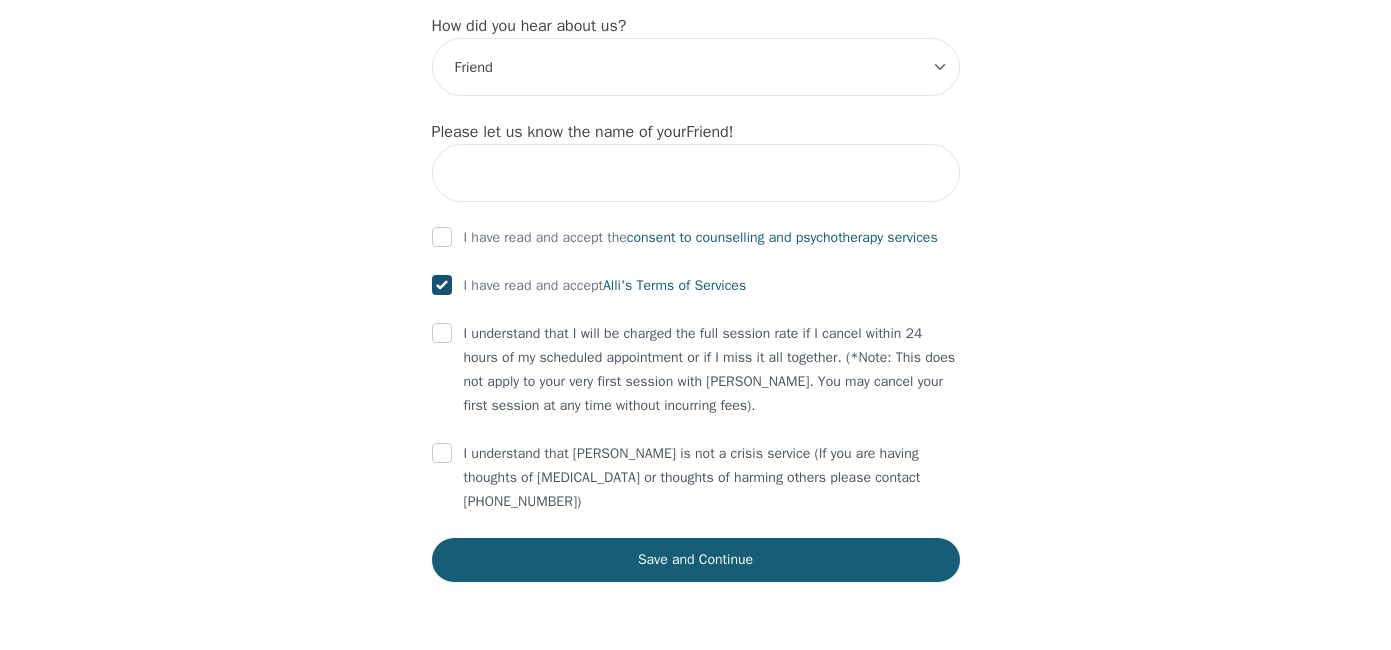 click at bounding box center (442, 238) 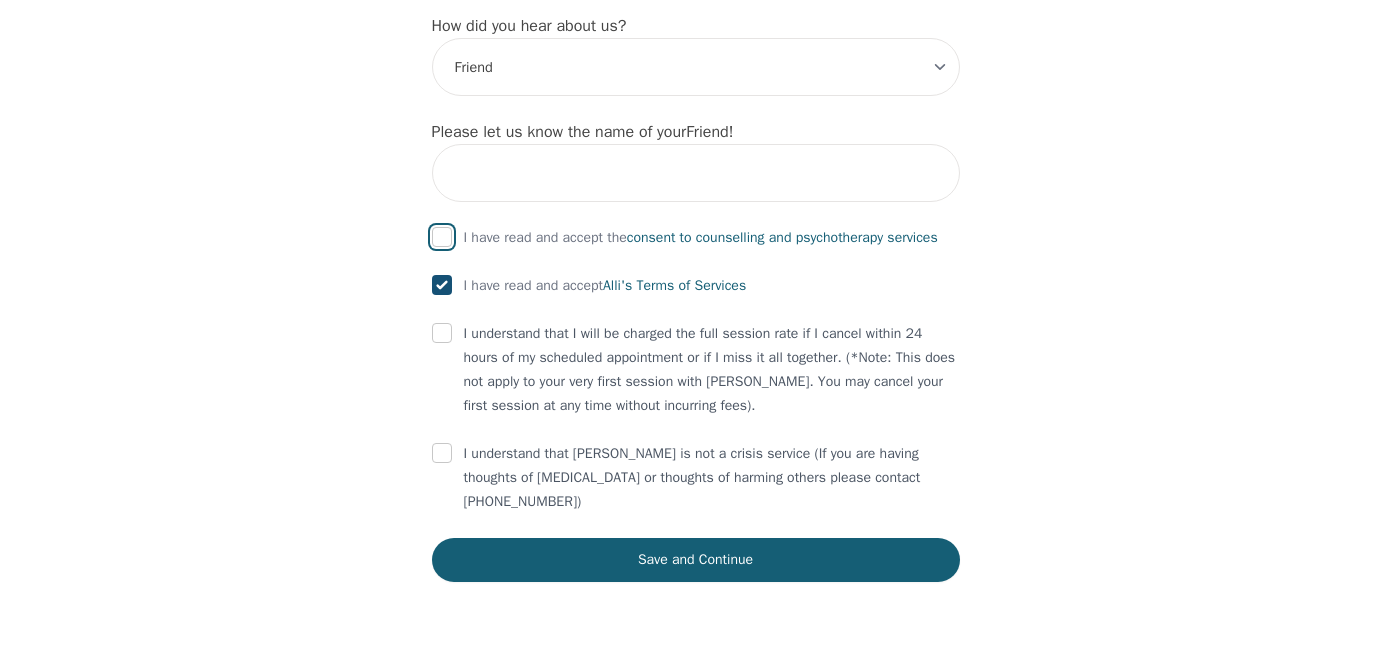 click at bounding box center (442, 237) 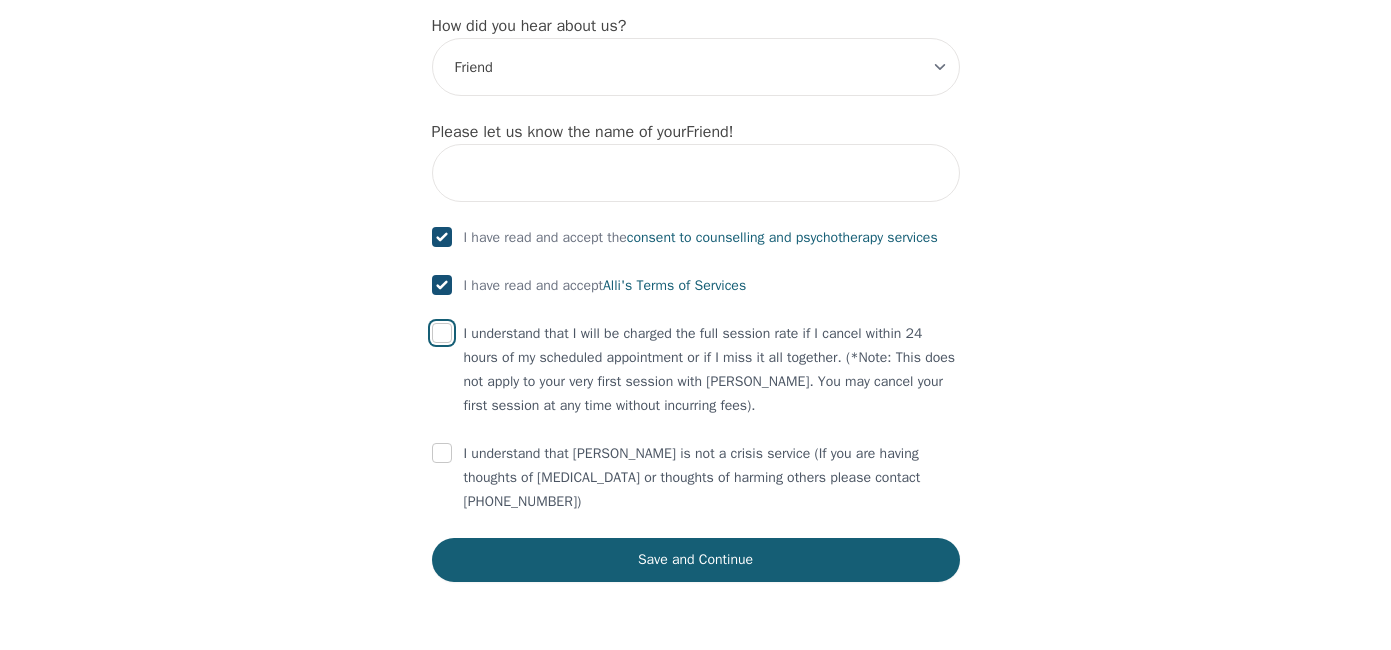 click at bounding box center [442, 333] 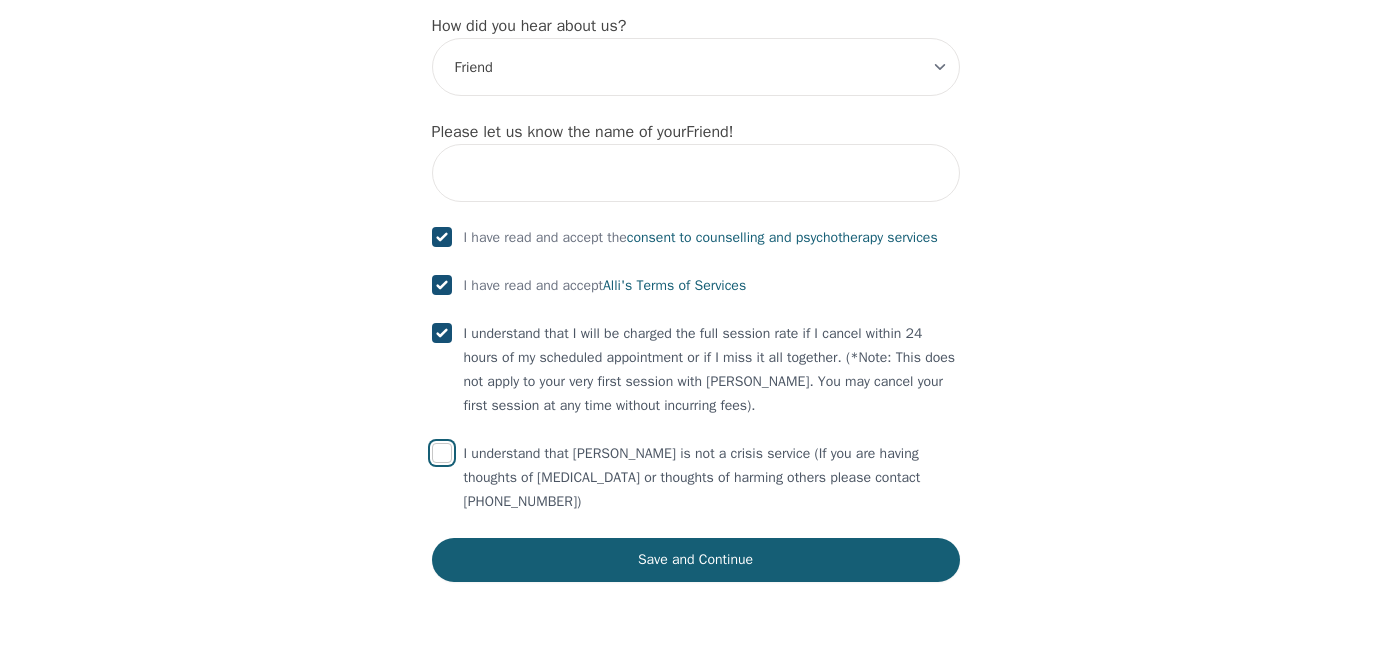 click at bounding box center (442, 453) 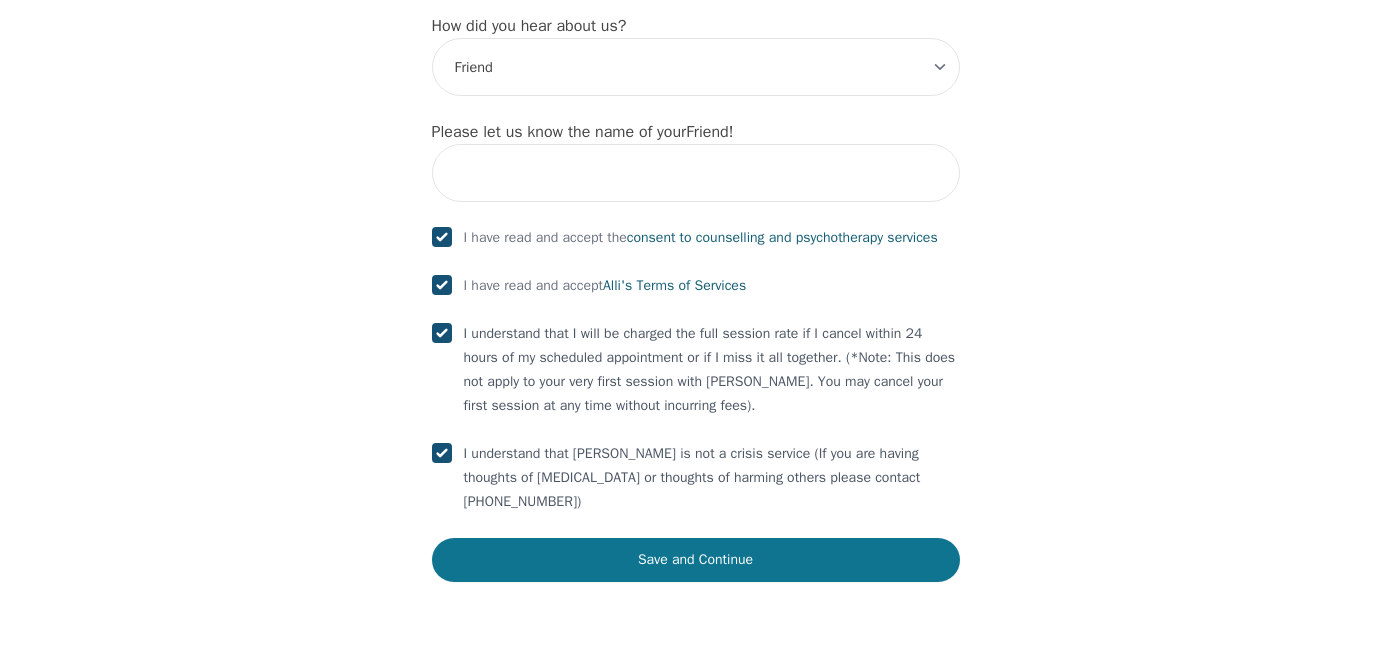 click on "Save and Continue" at bounding box center (696, 560) 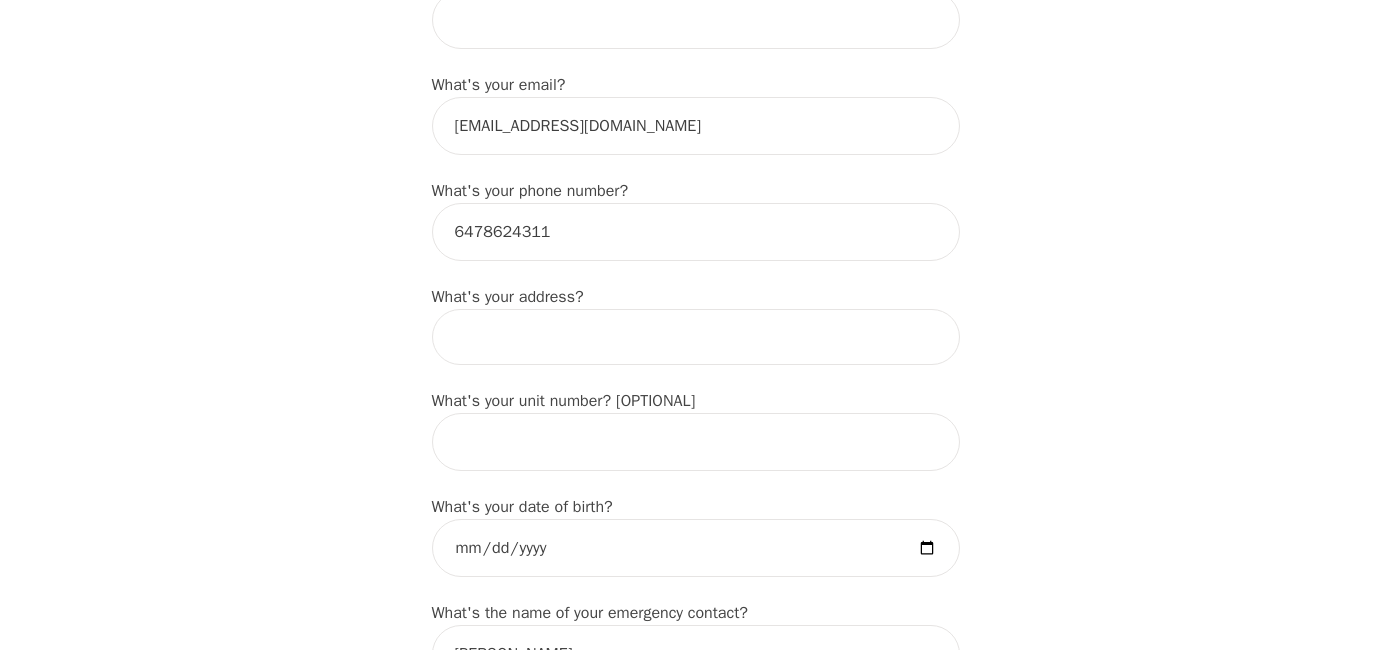 scroll, scrollTop: 557, scrollLeft: 0, axis: vertical 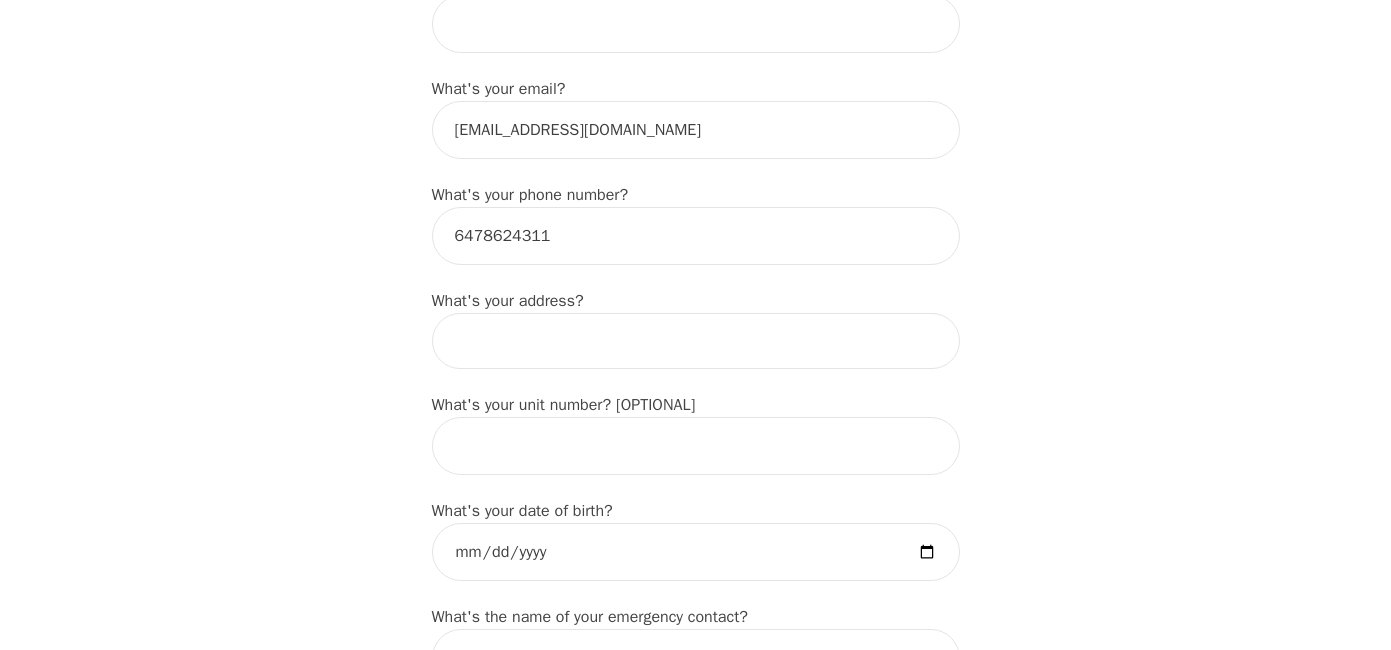click at bounding box center (696, 341) 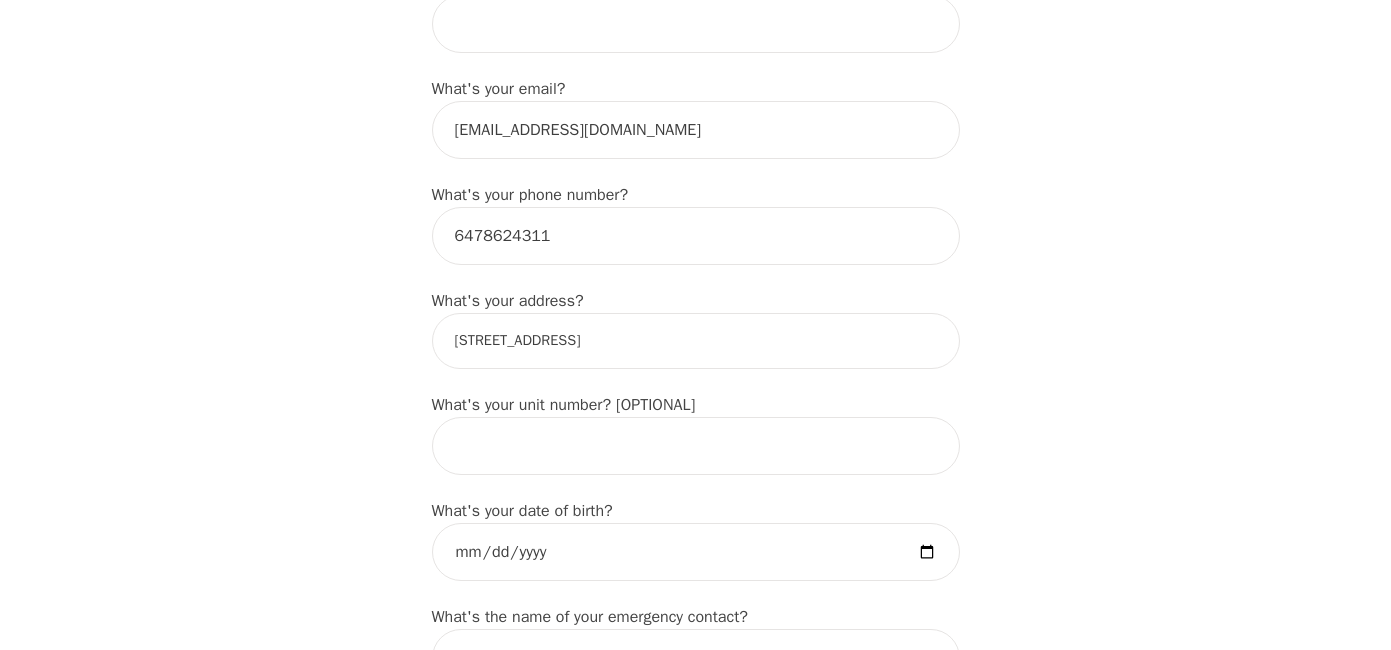 type on "58 Metcalfe Ct, Georgetown, ON L7G 4N9, Canada" 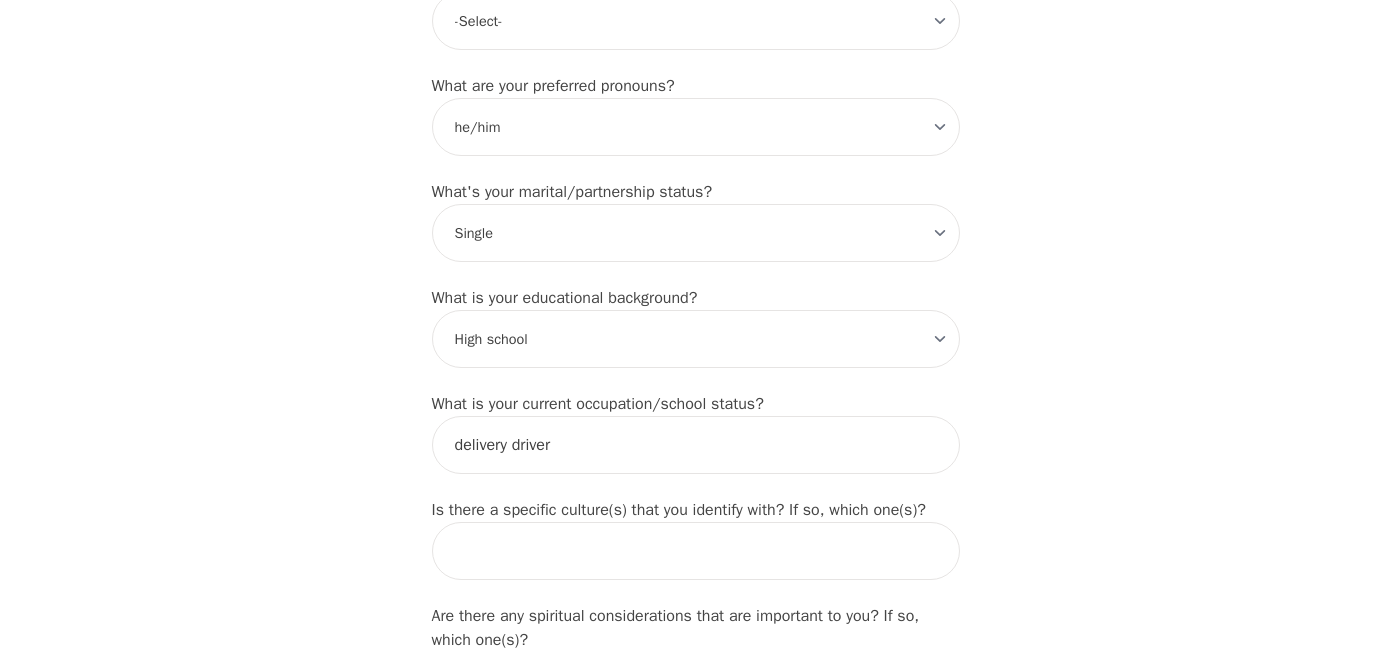 scroll, scrollTop: 2573, scrollLeft: 0, axis: vertical 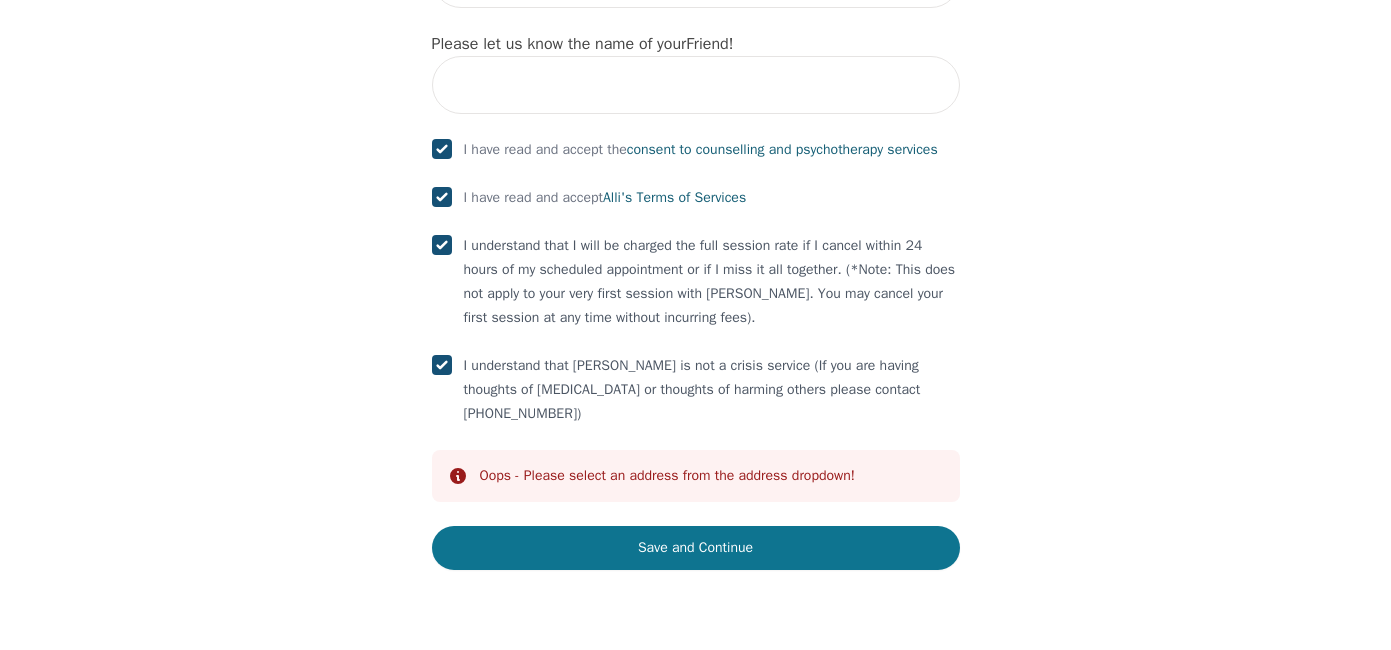 click on "Save and Continue" at bounding box center (696, 548) 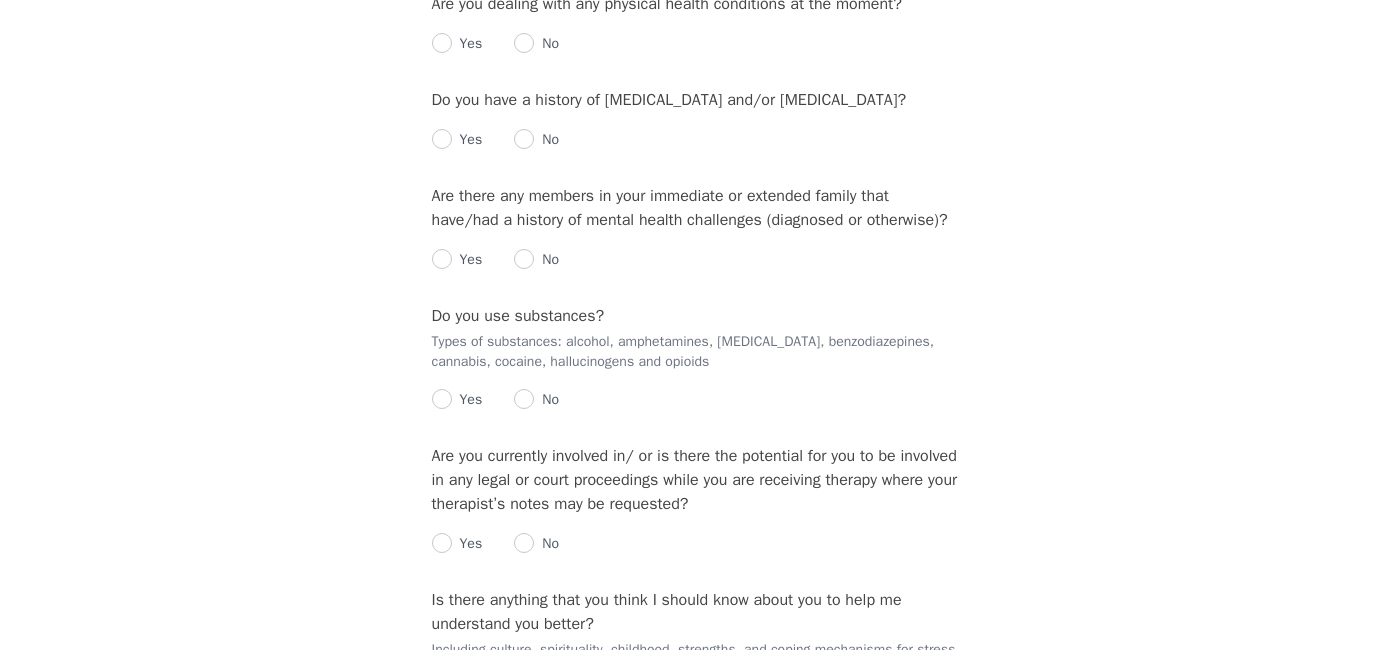 scroll, scrollTop: 0, scrollLeft: 0, axis: both 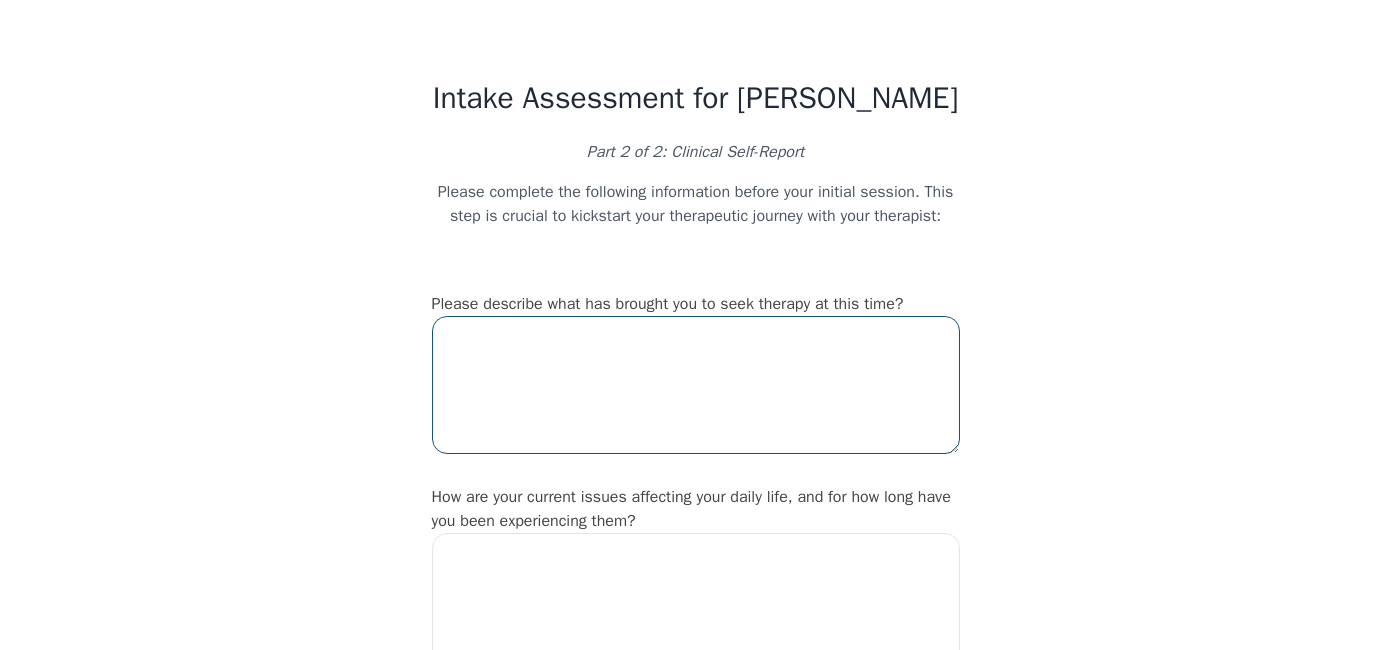 click at bounding box center (696, 385) 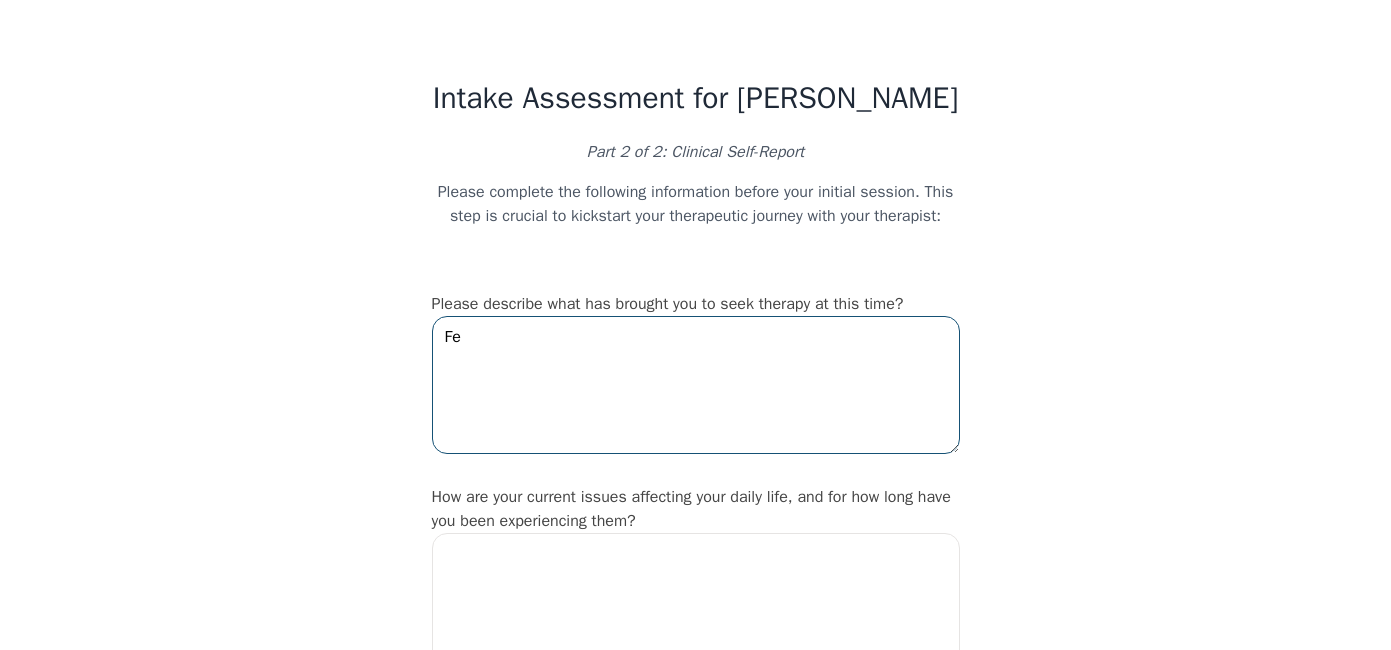 type on "F" 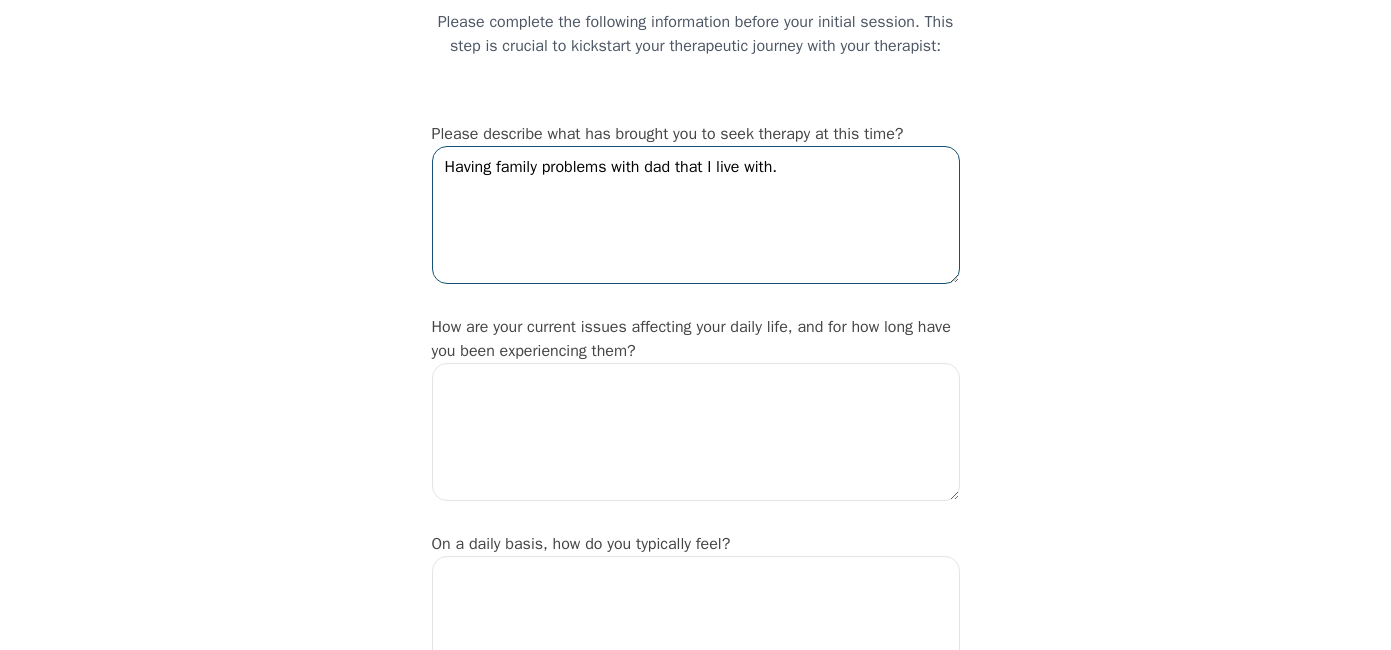 scroll, scrollTop: 183, scrollLeft: 0, axis: vertical 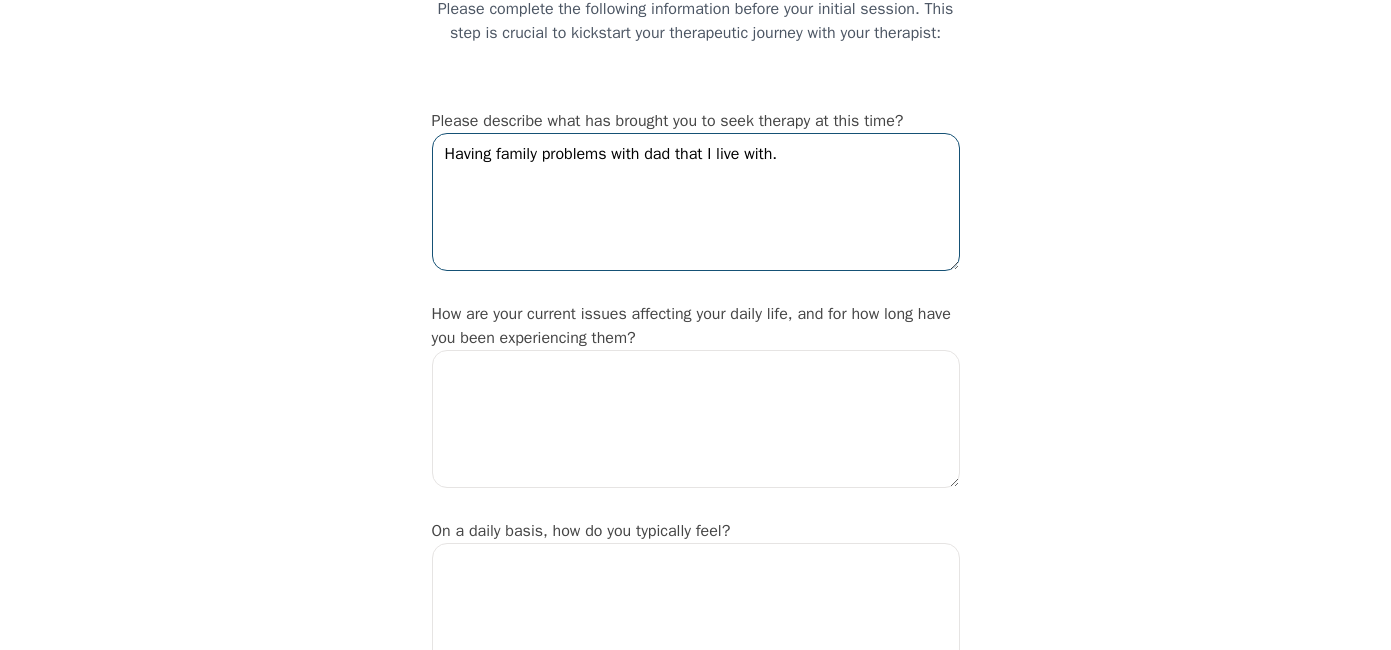 type on "Having family problems with dad that I live with." 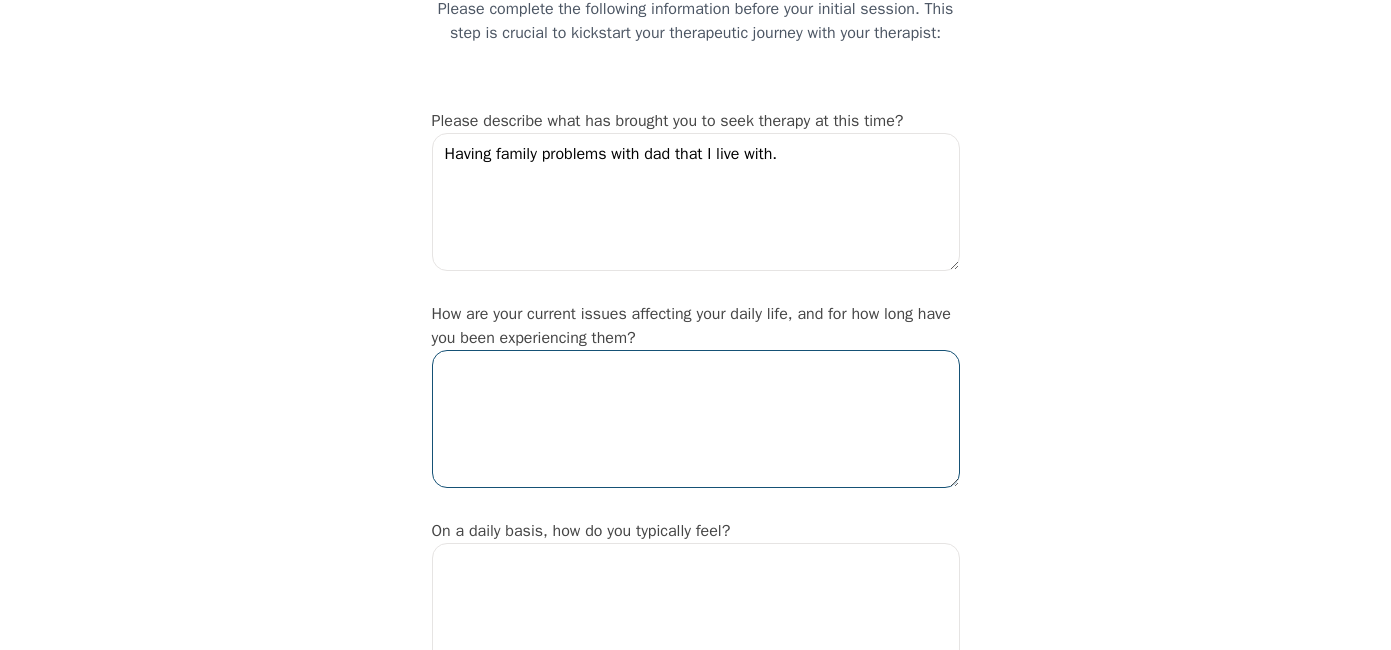 click at bounding box center [696, 419] 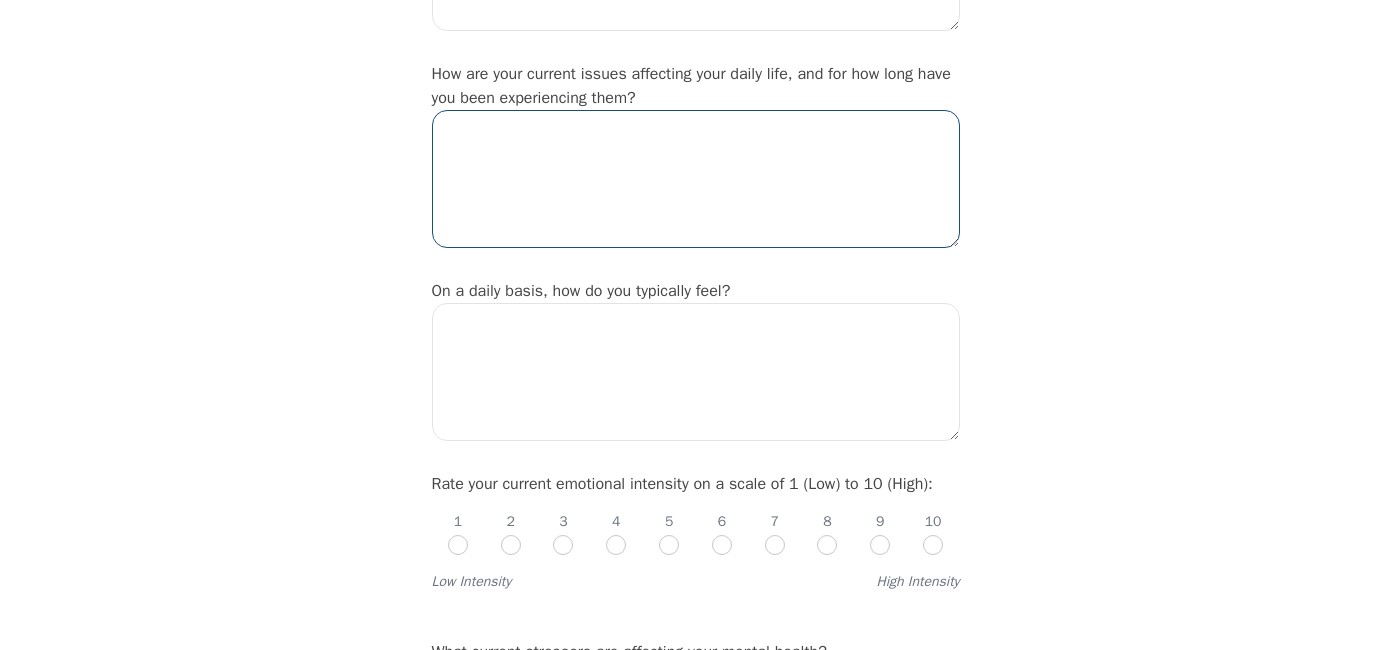 scroll, scrollTop: 434, scrollLeft: 0, axis: vertical 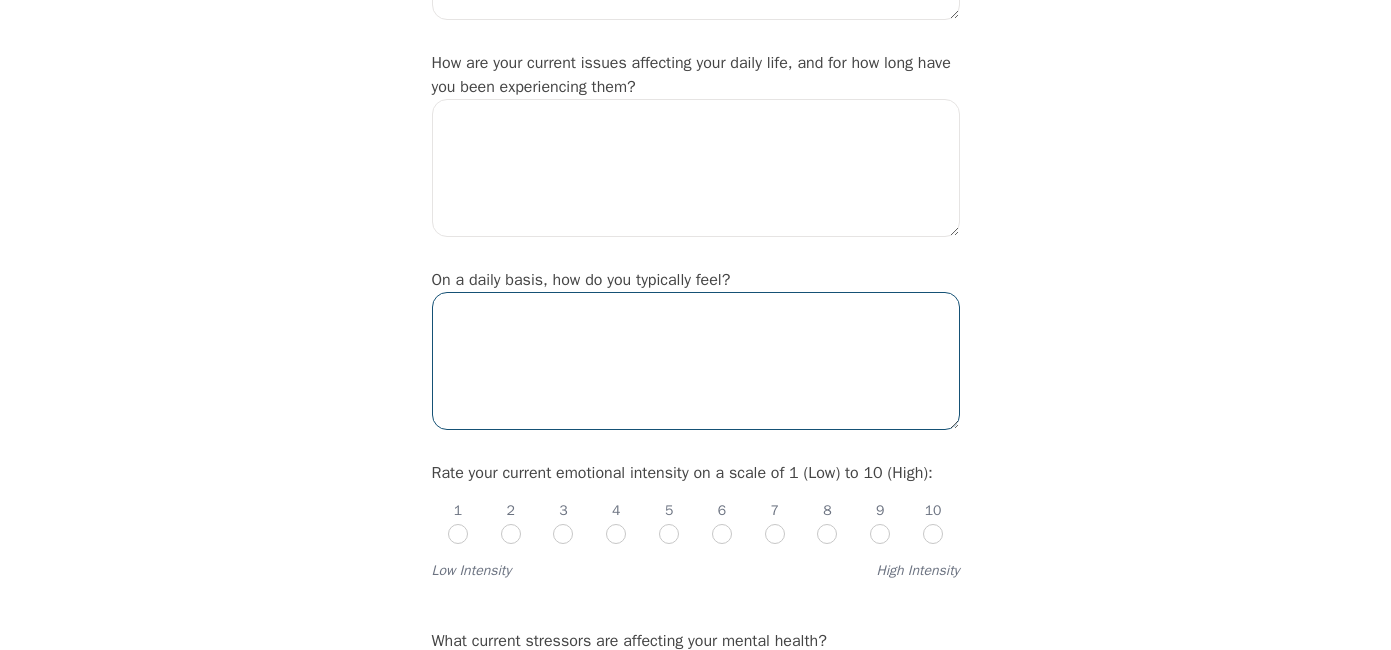 click at bounding box center [696, 361] 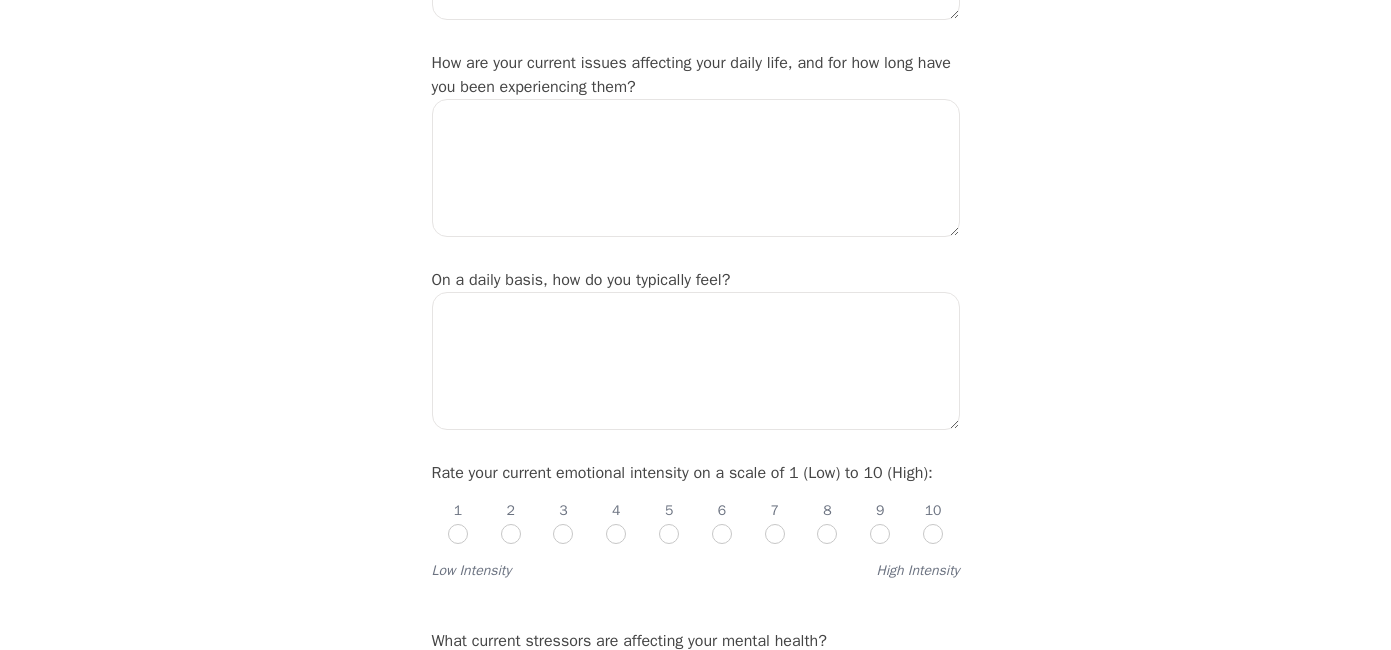 click on "1 2 3 4 5 6 7 8 9 10" at bounding box center [696, 515] 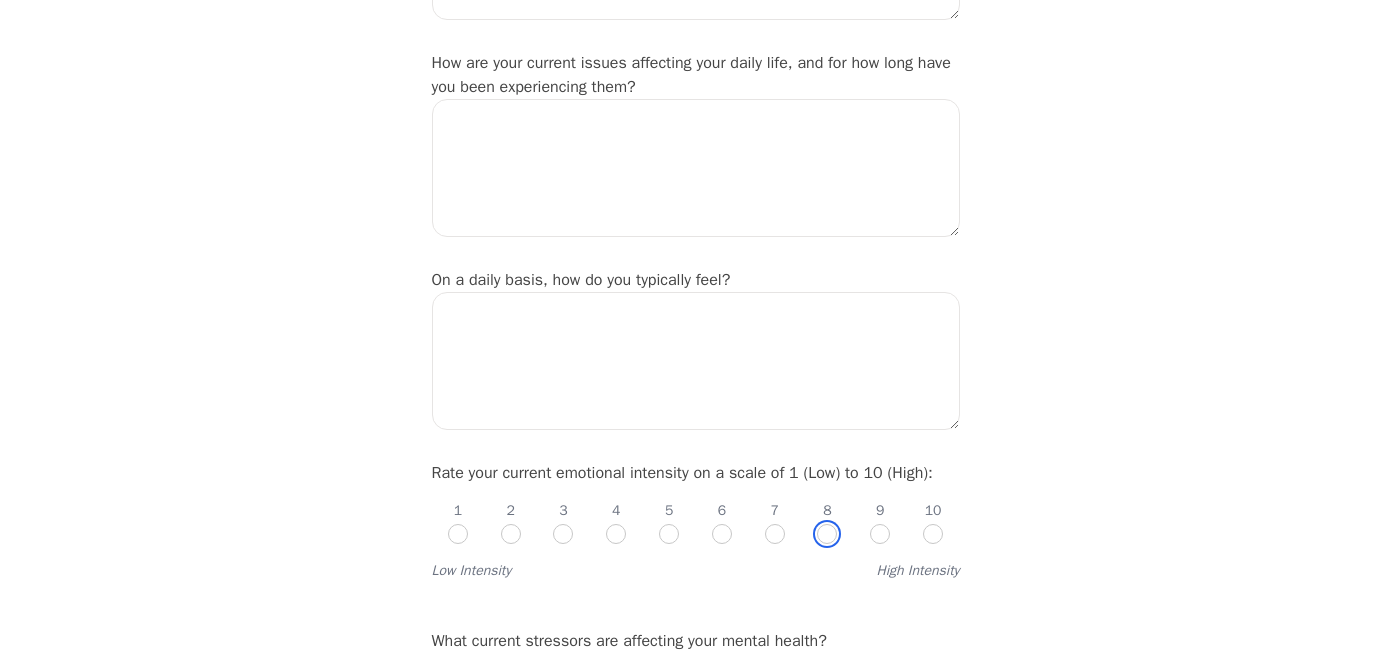 click at bounding box center [827, 534] 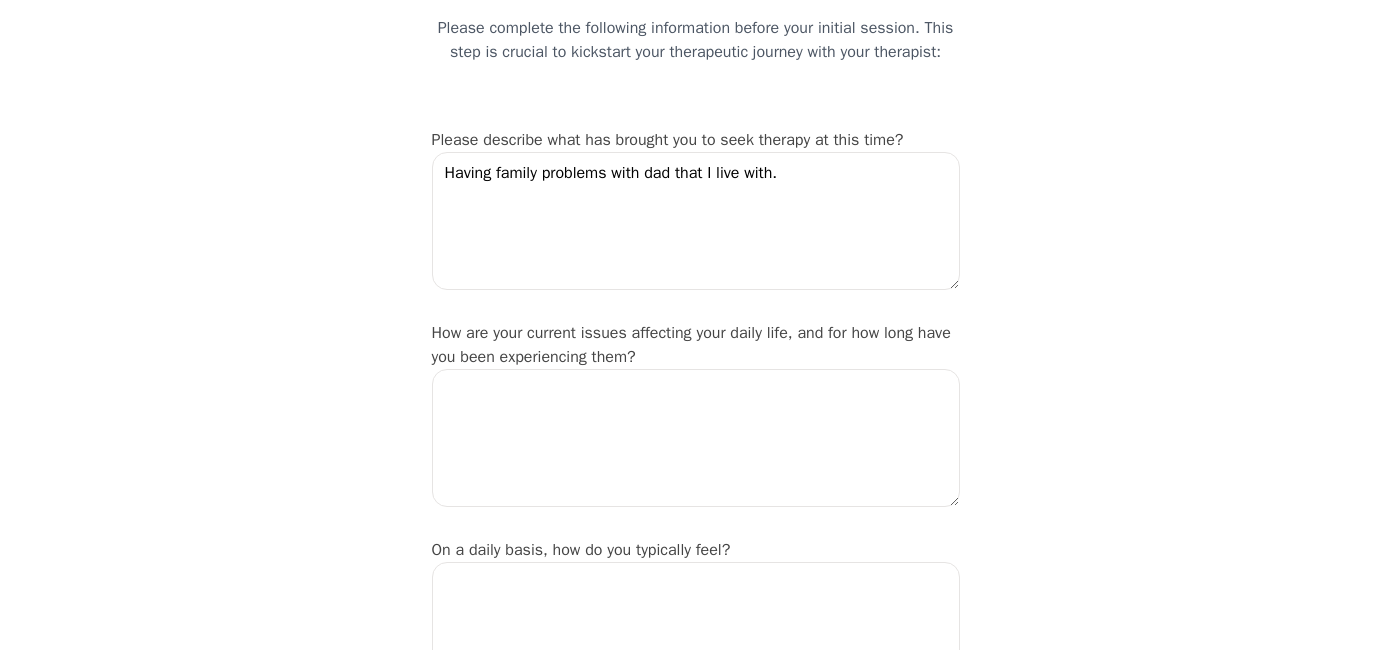 scroll, scrollTop: 158, scrollLeft: 0, axis: vertical 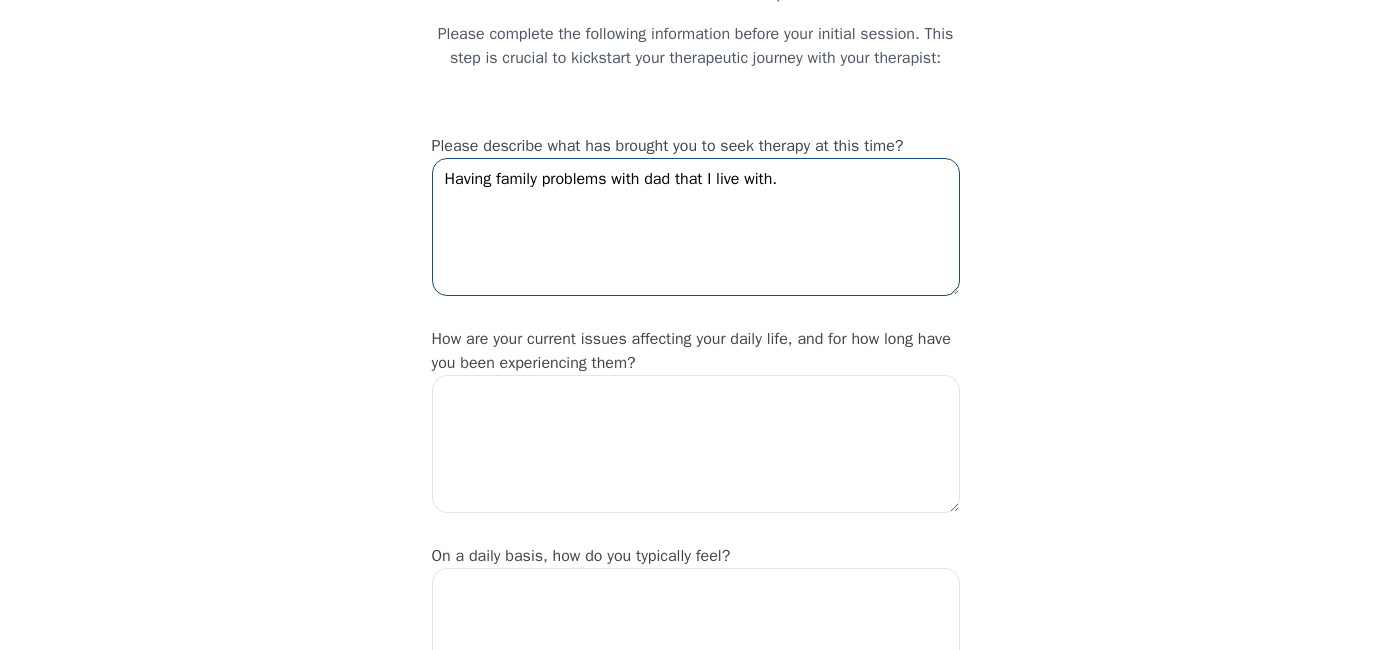 drag, startPoint x: 809, startPoint y: 199, endPoint x: 460, endPoint y: 186, distance: 349.24203 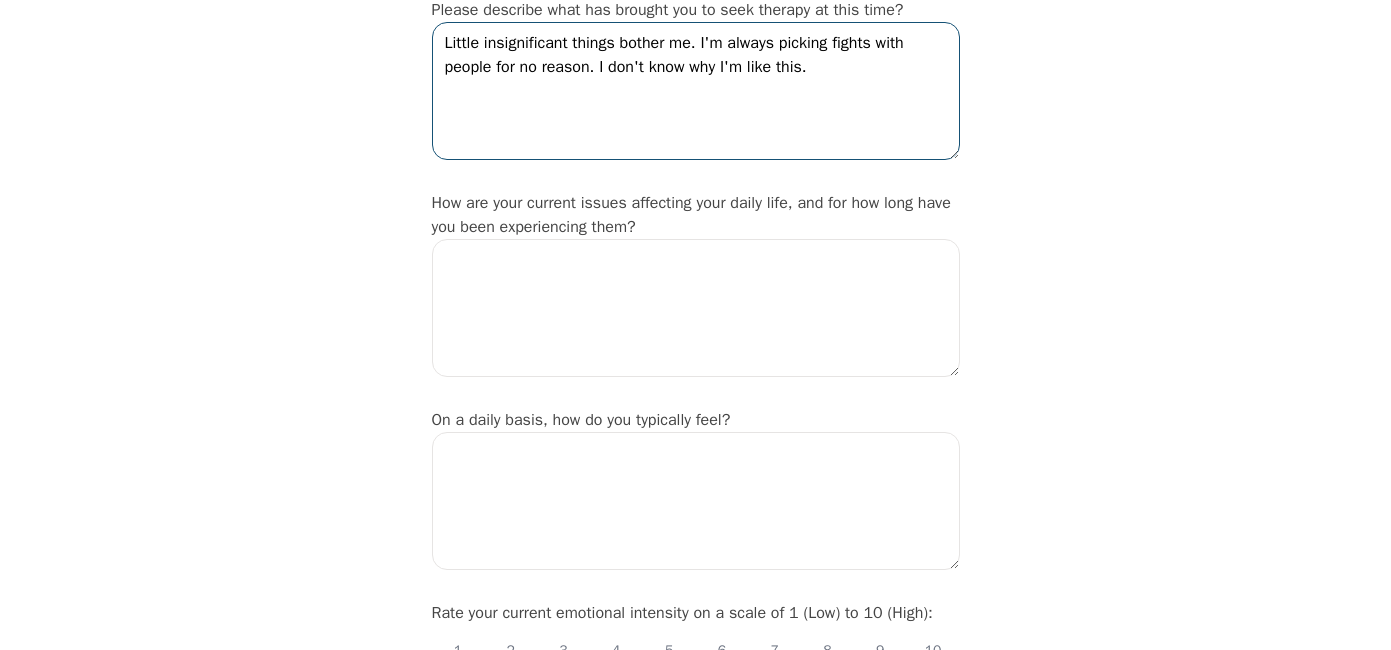 scroll, scrollTop: 322, scrollLeft: 0, axis: vertical 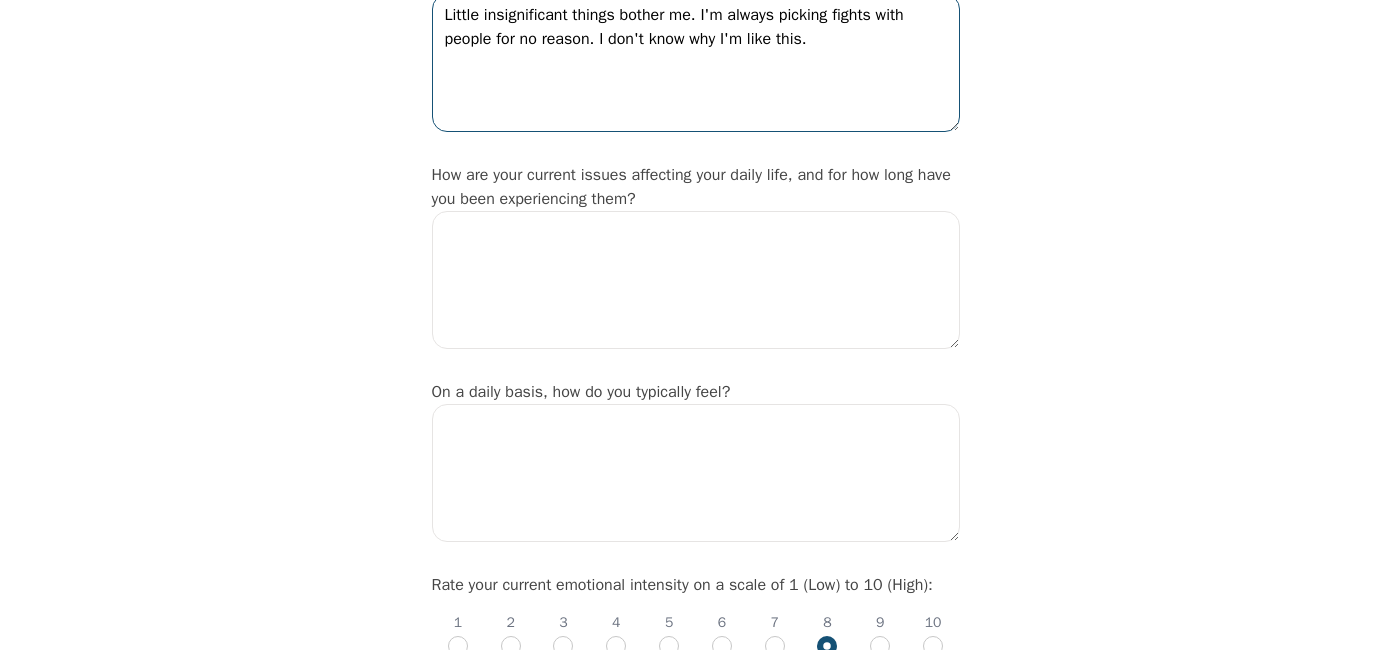 type on "Little insignificant things bother me. I'm always picking fights with people for no reason. I don't know why I'm like this." 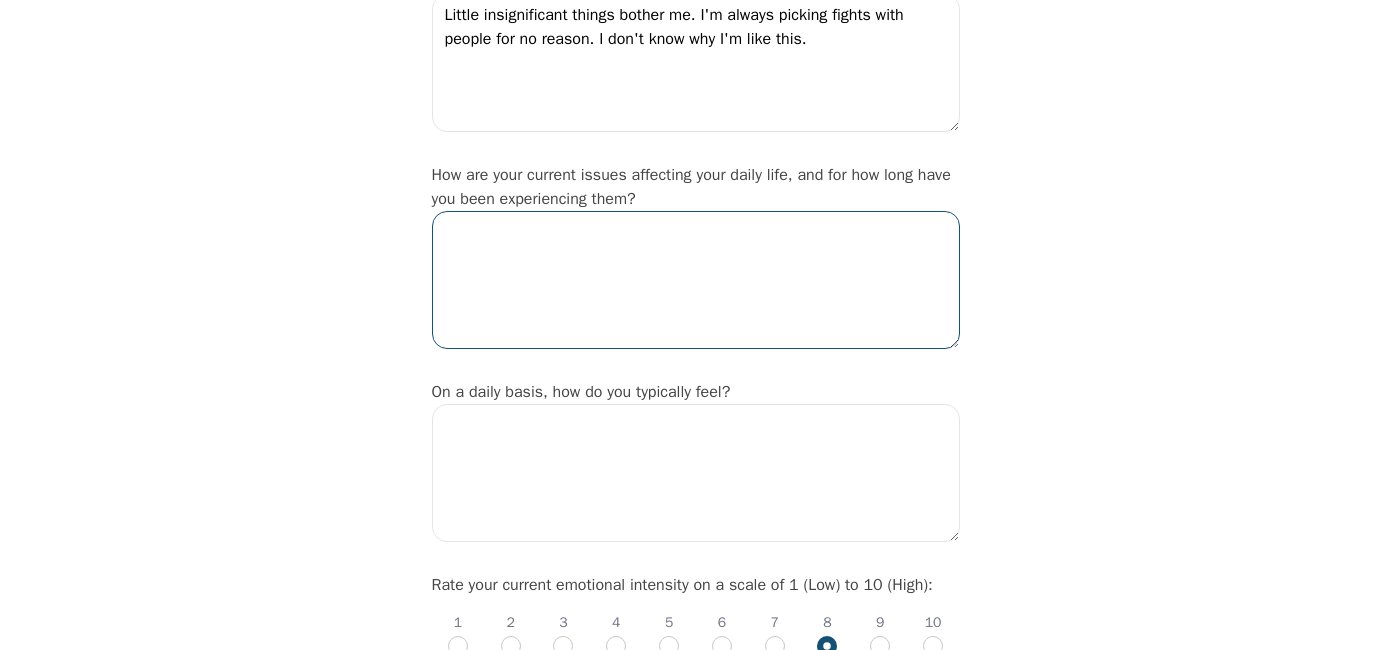 click at bounding box center [696, 280] 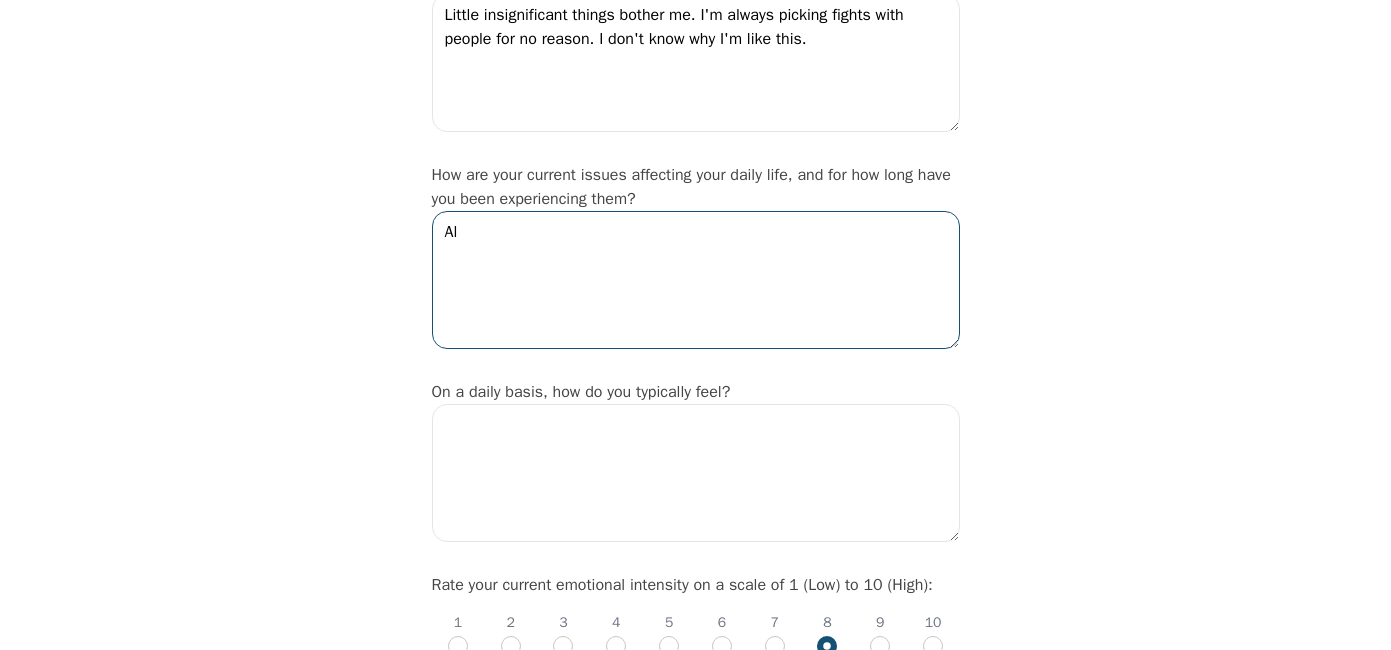 type on "A" 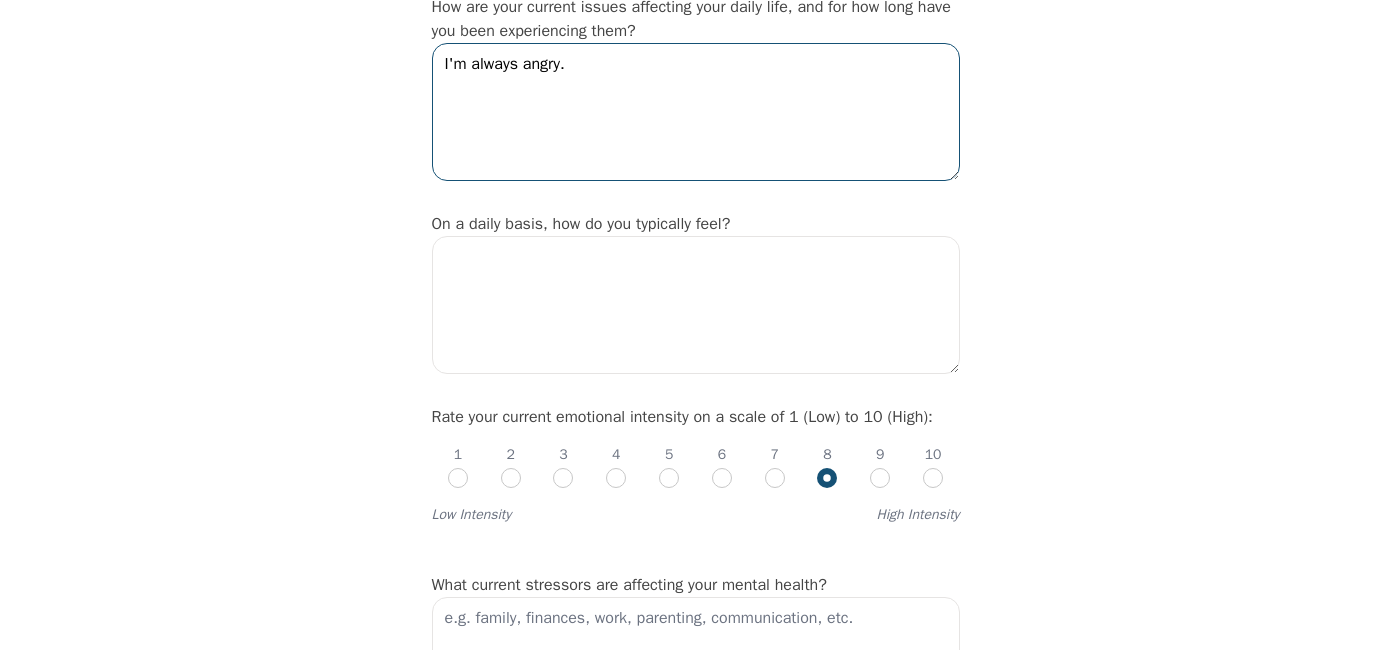 scroll, scrollTop: 526, scrollLeft: 0, axis: vertical 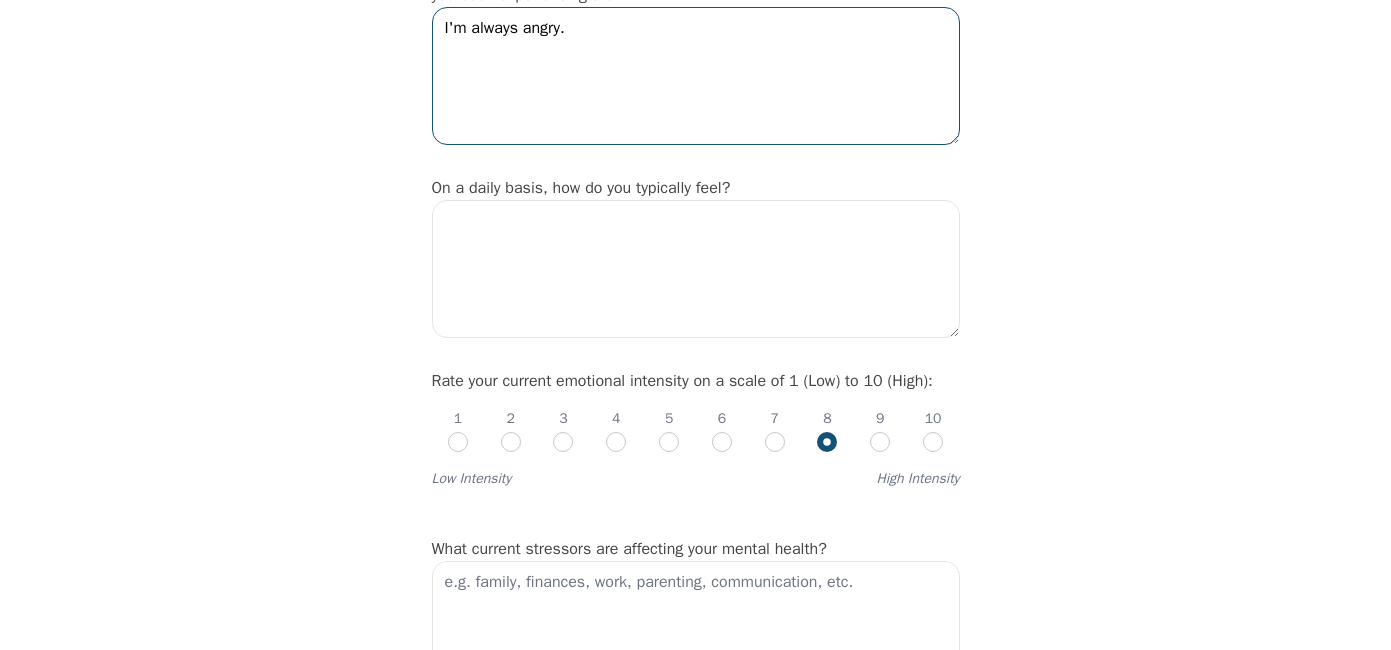type on "I'm always angry." 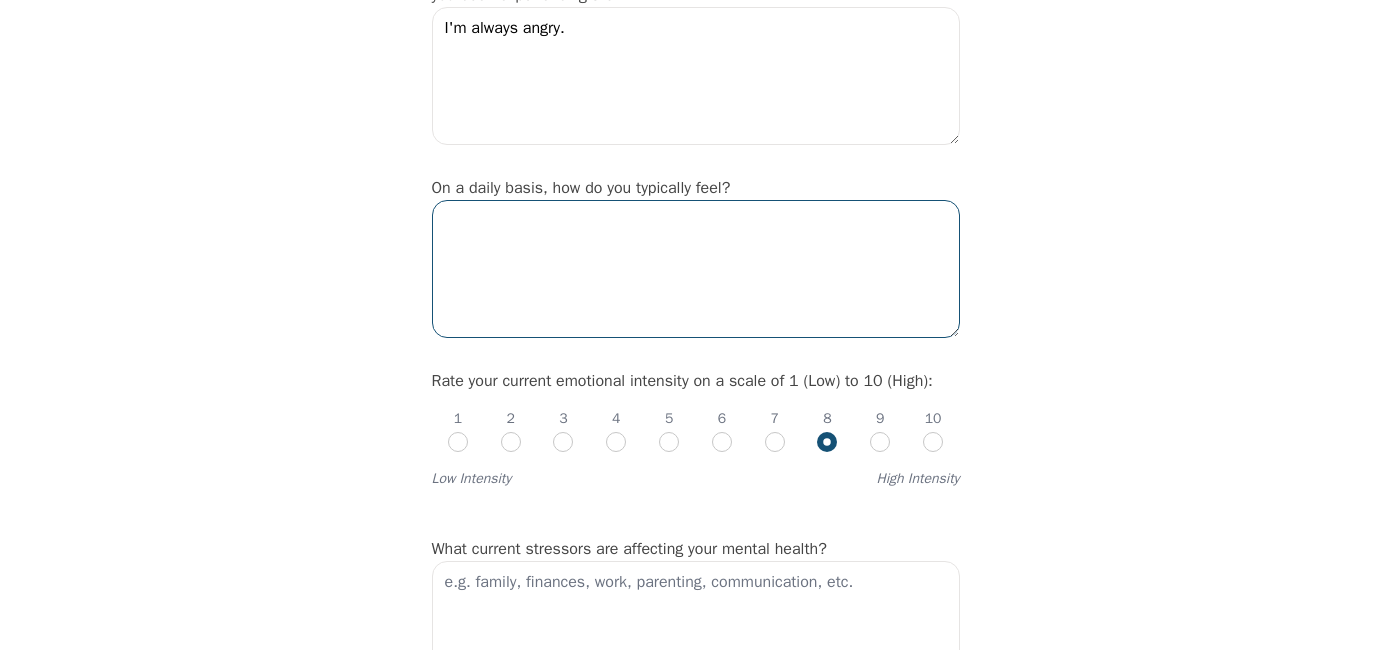 click at bounding box center [696, 269] 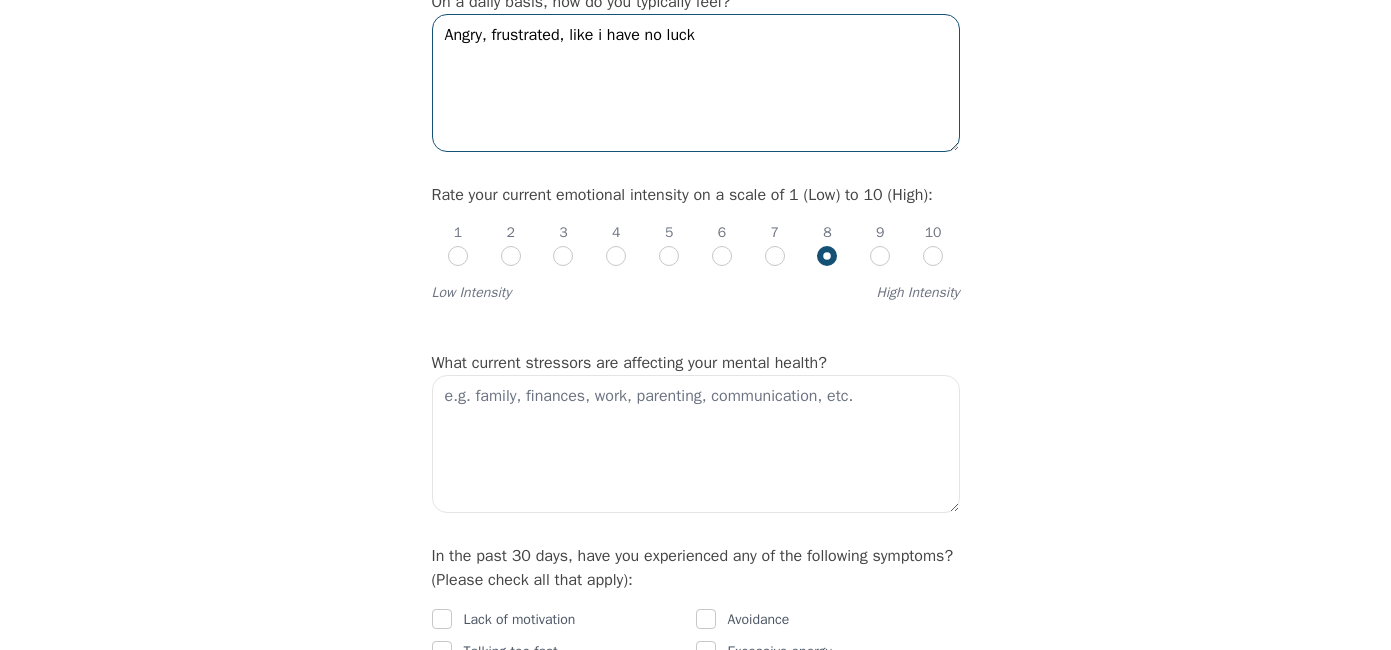 scroll, scrollTop: 727, scrollLeft: 0, axis: vertical 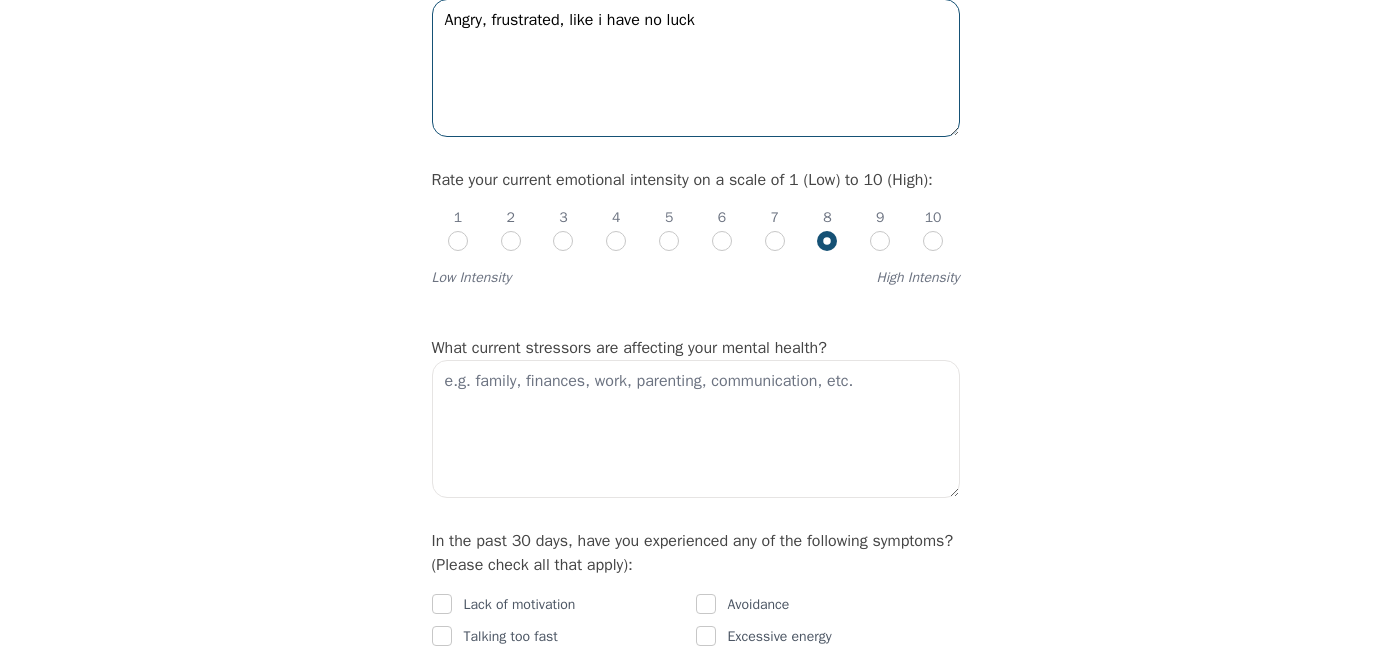 type on "Angry, frustrated, like i have no luck" 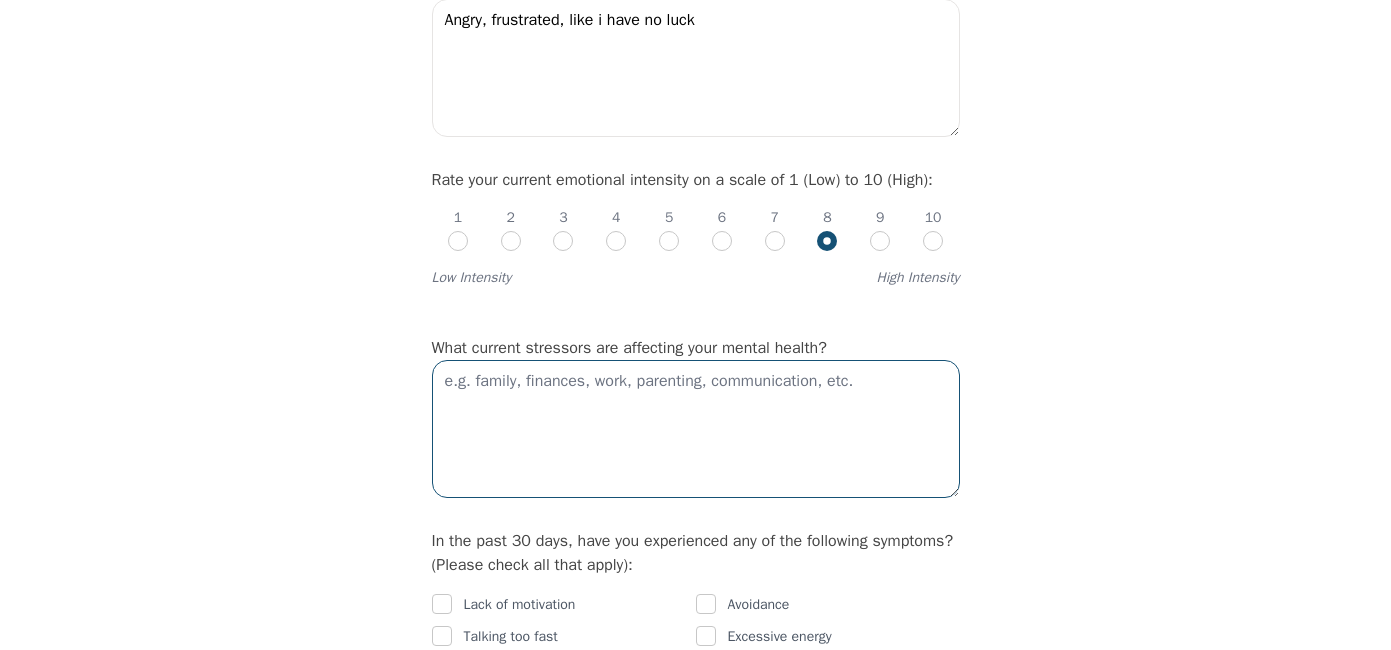 click at bounding box center [696, 429] 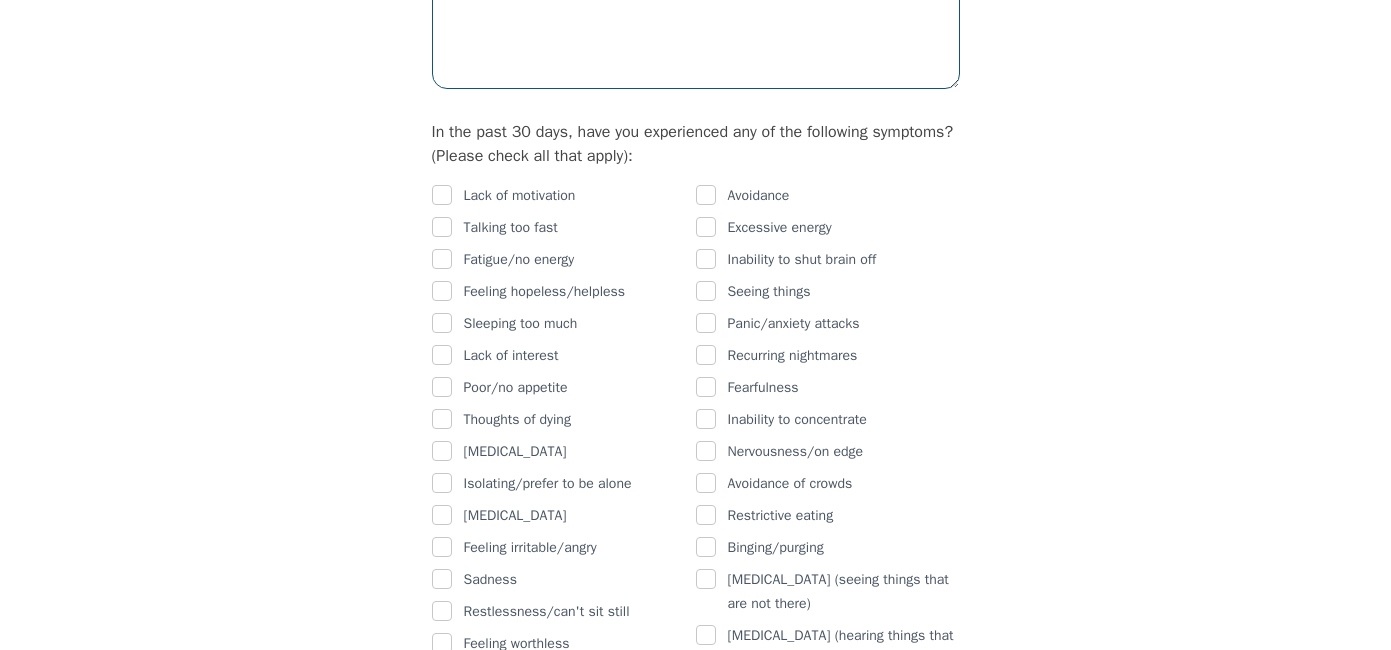 scroll, scrollTop: 1142, scrollLeft: 0, axis: vertical 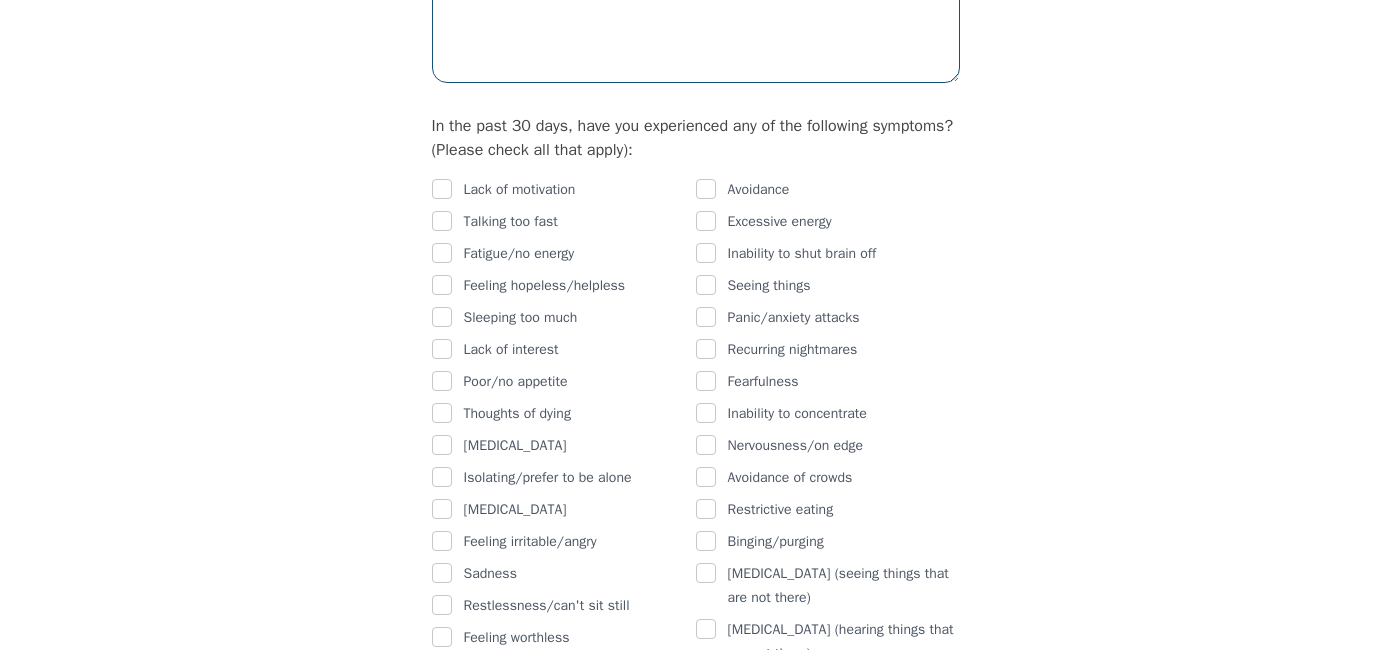 type on "Family, stupid people, life in general." 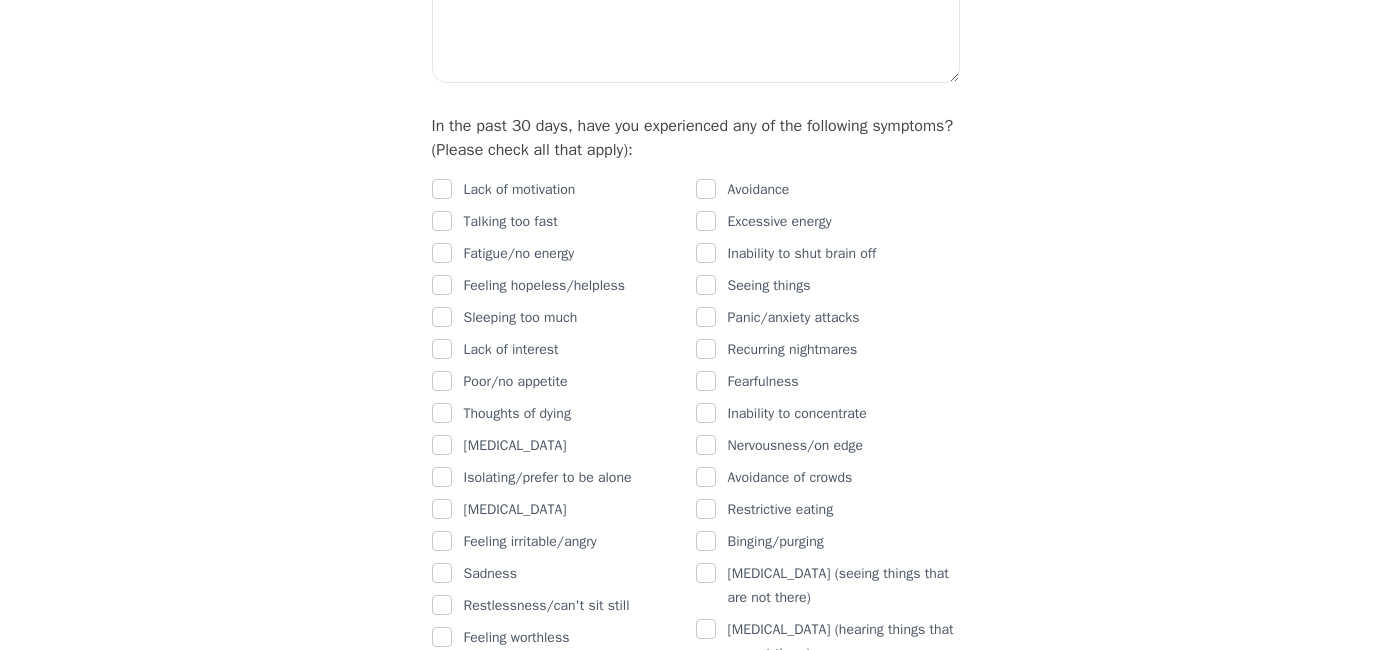 click on "Lack of motivation" at bounding box center (520, 190) 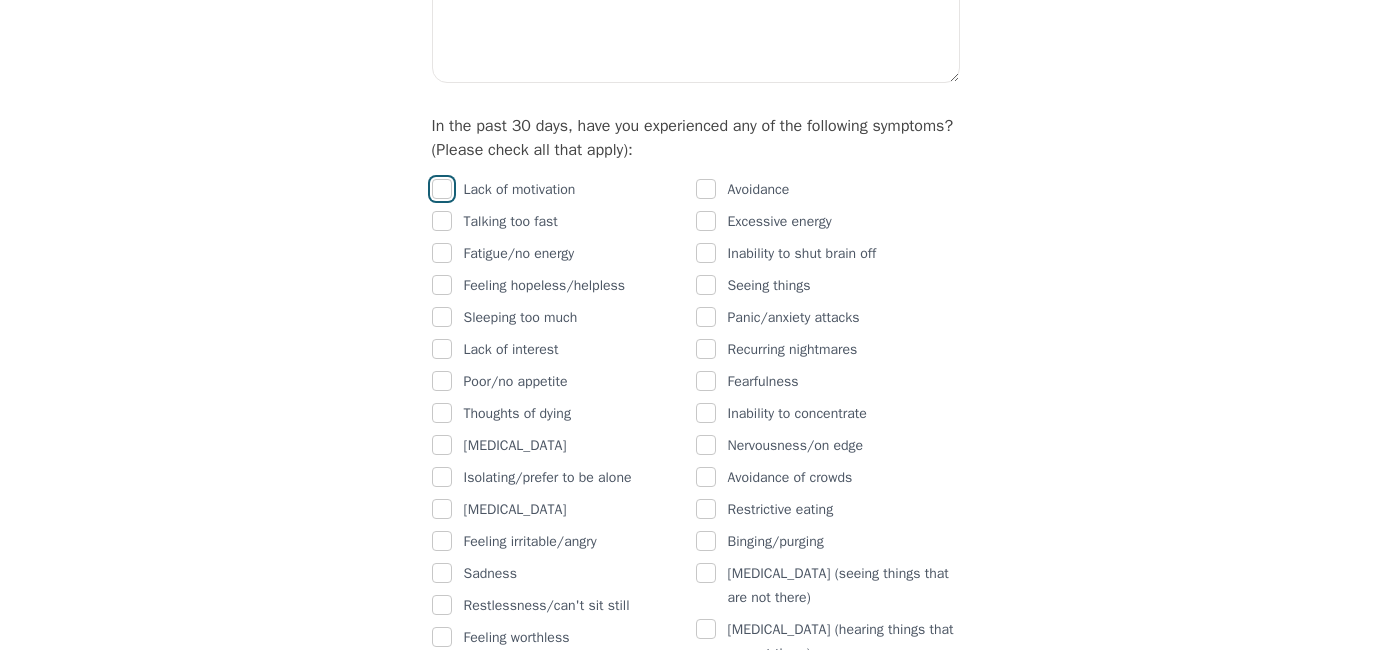 click at bounding box center [442, 189] 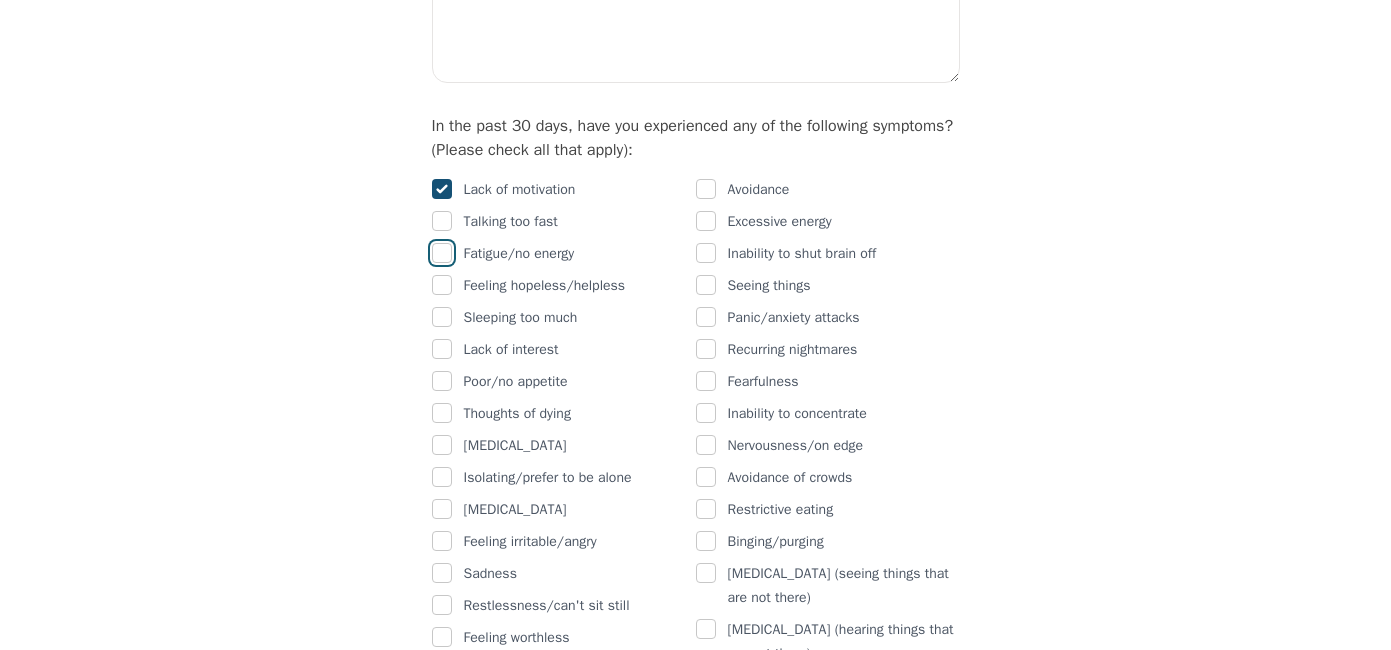 click at bounding box center [442, 253] 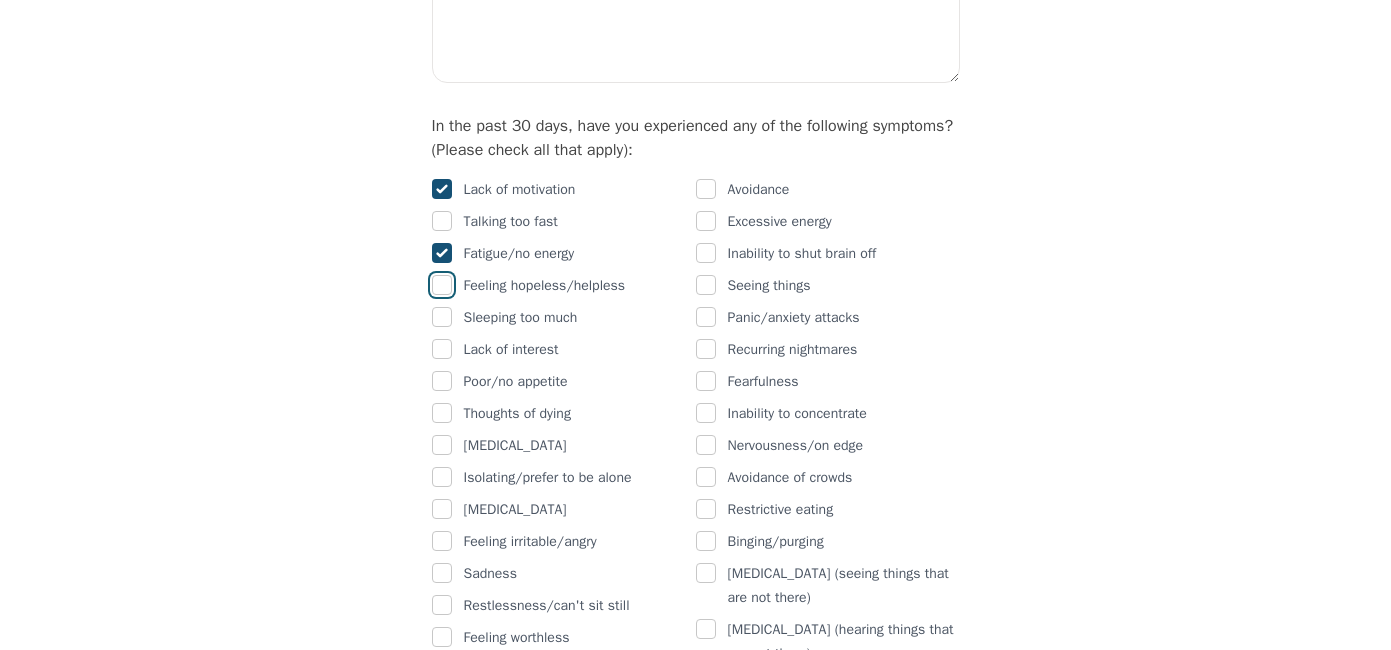 click at bounding box center [442, 285] 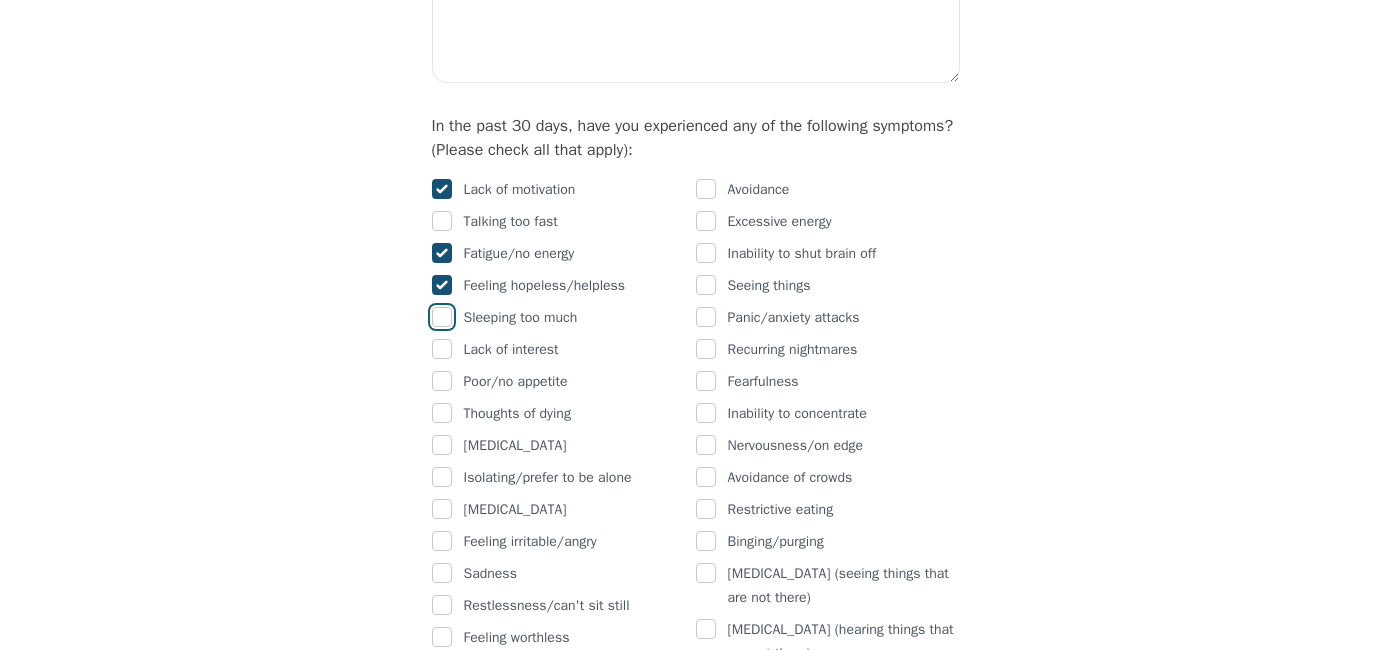 click at bounding box center [442, 317] 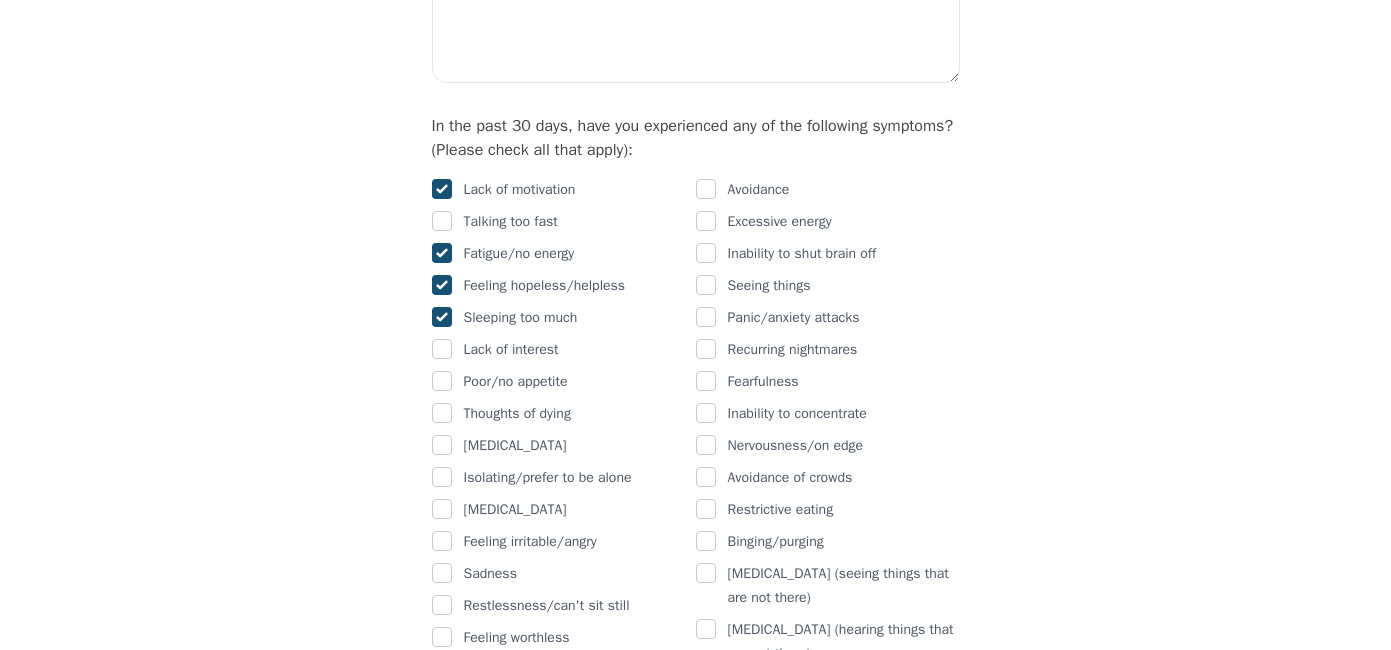 checkbox on "true" 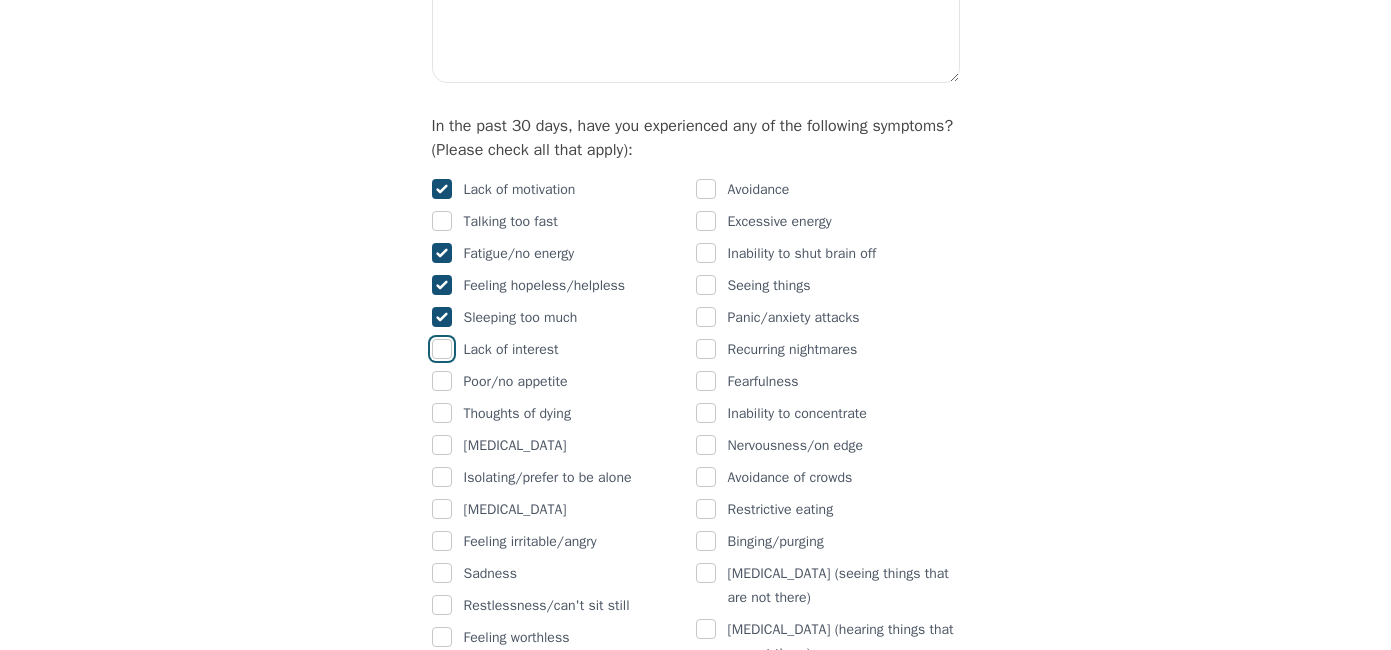 click at bounding box center (442, 349) 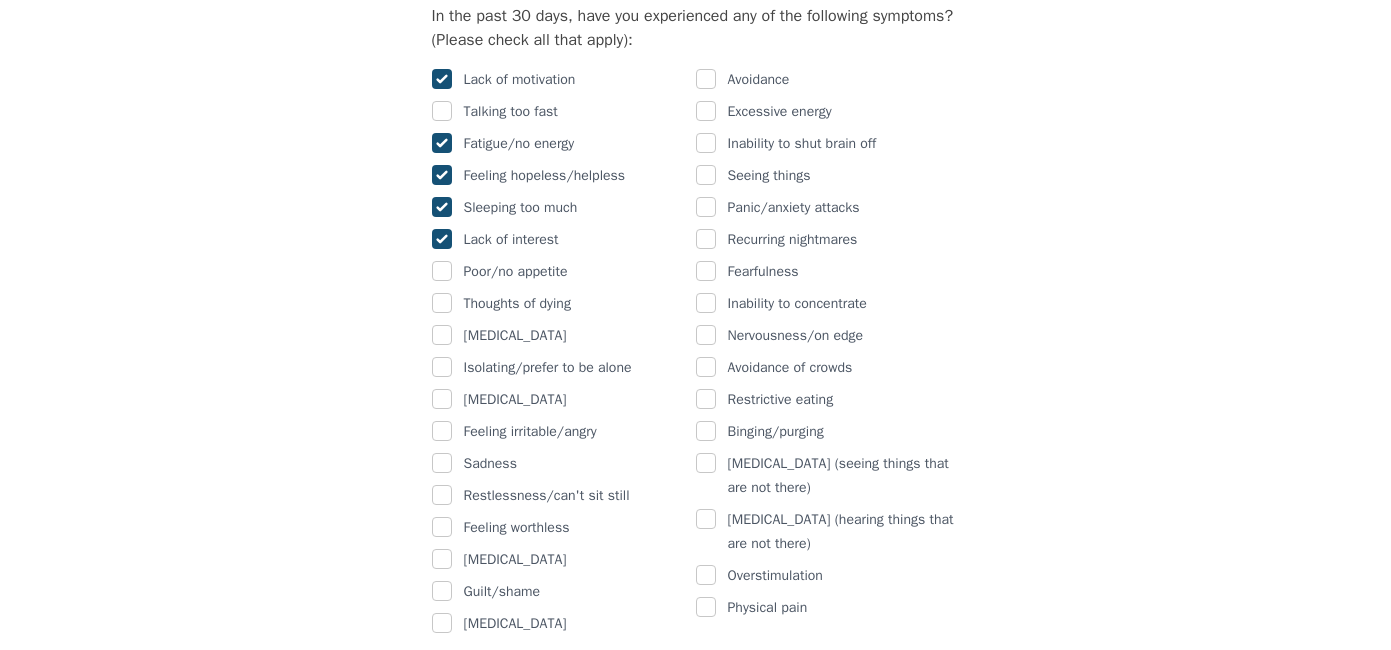 scroll, scrollTop: 1251, scrollLeft: 0, axis: vertical 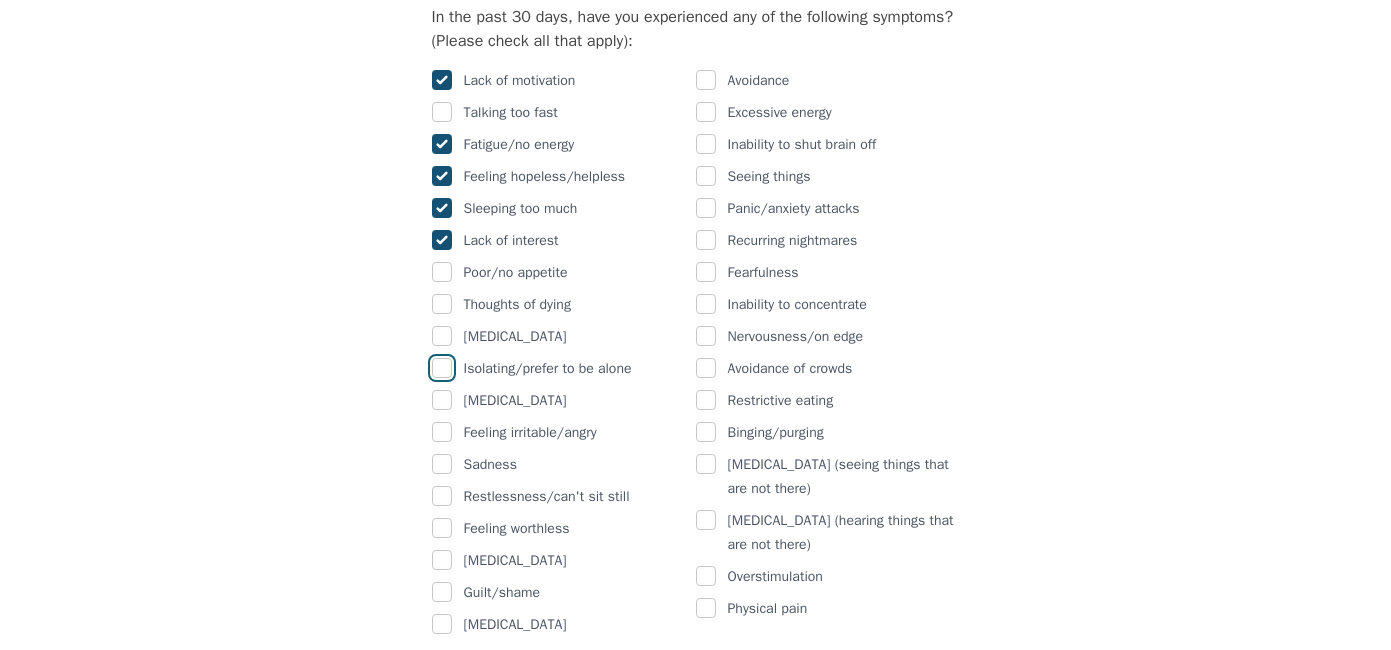 click at bounding box center [442, 368] 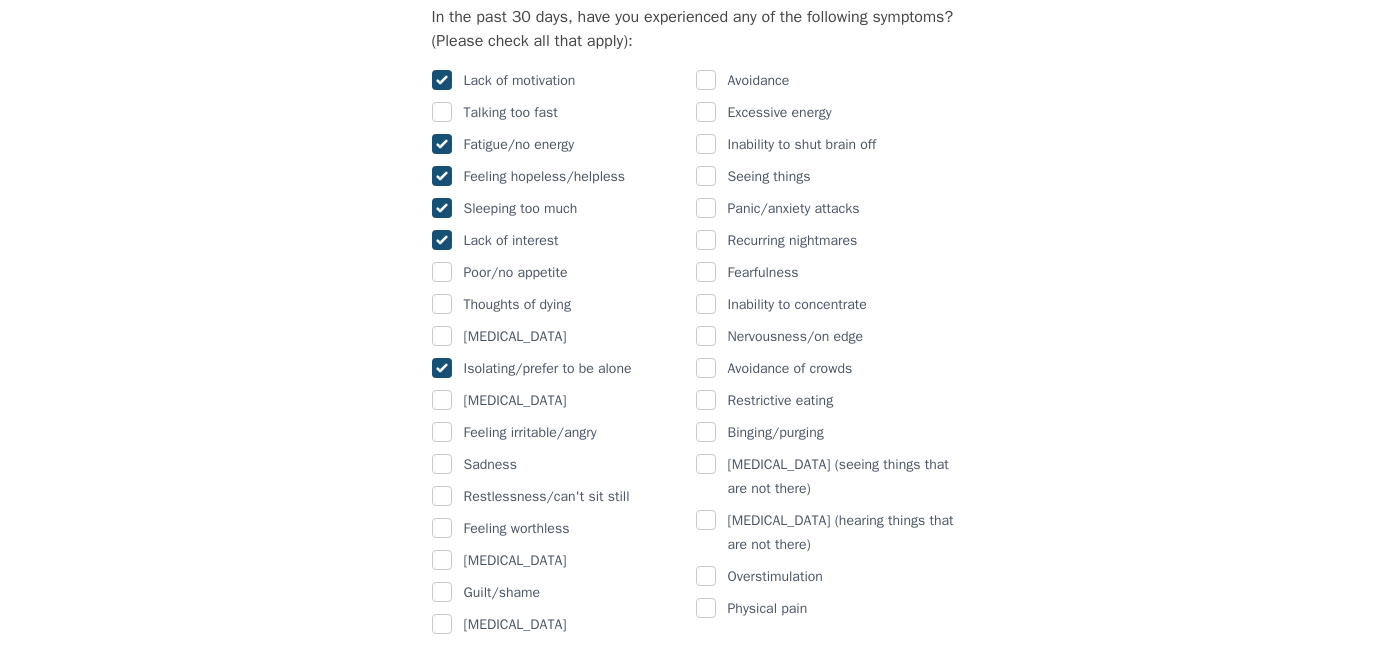 checkbox on "true" 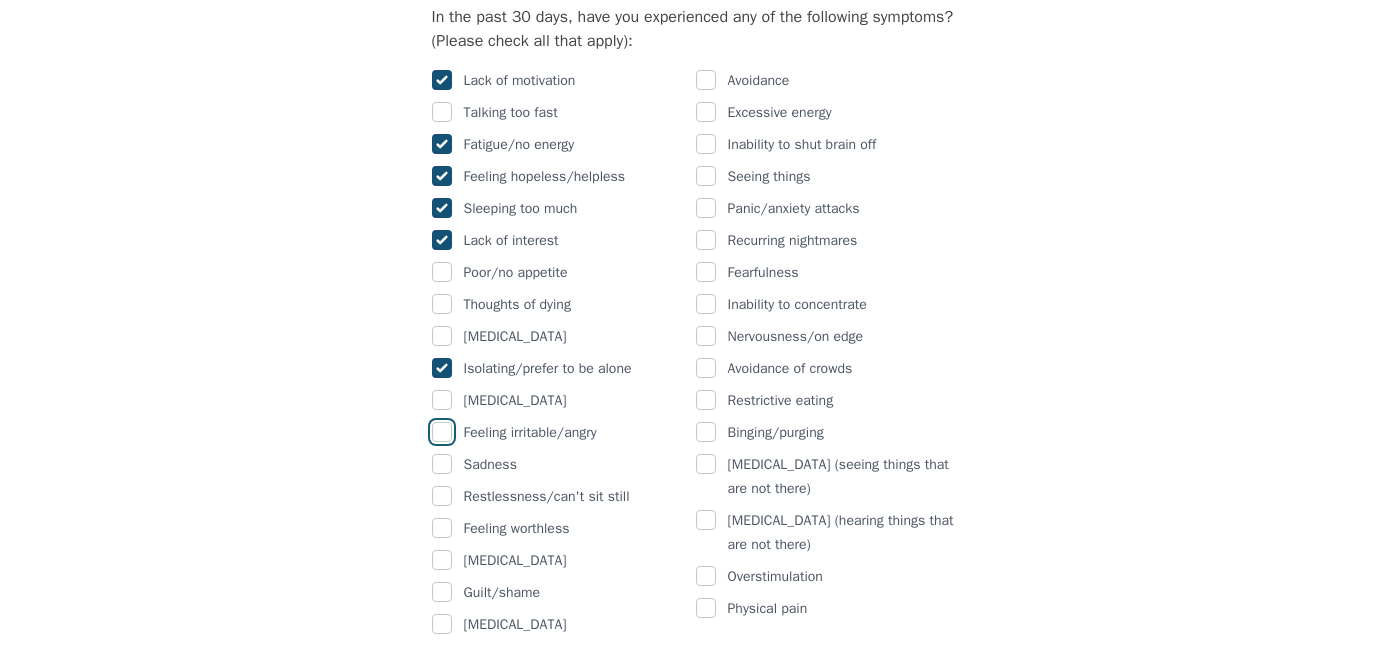 click at bounding box center (442, 432) 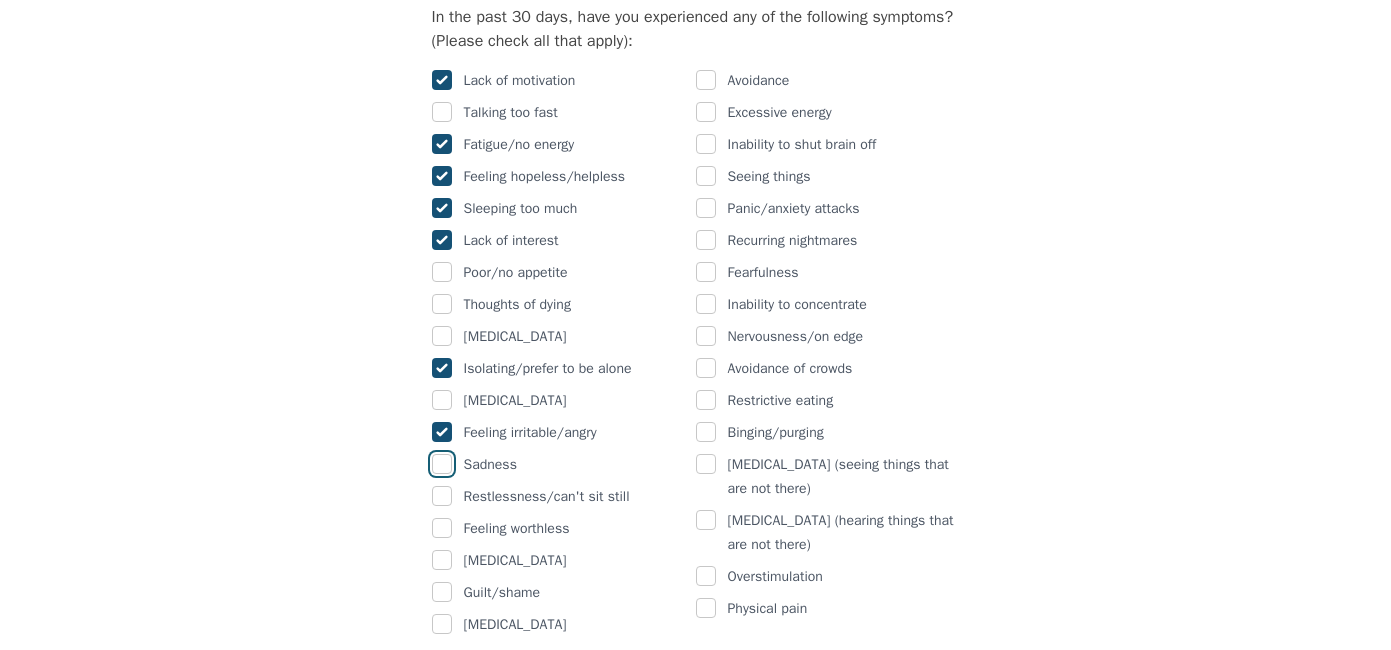 click at bounding box center [442, 464] 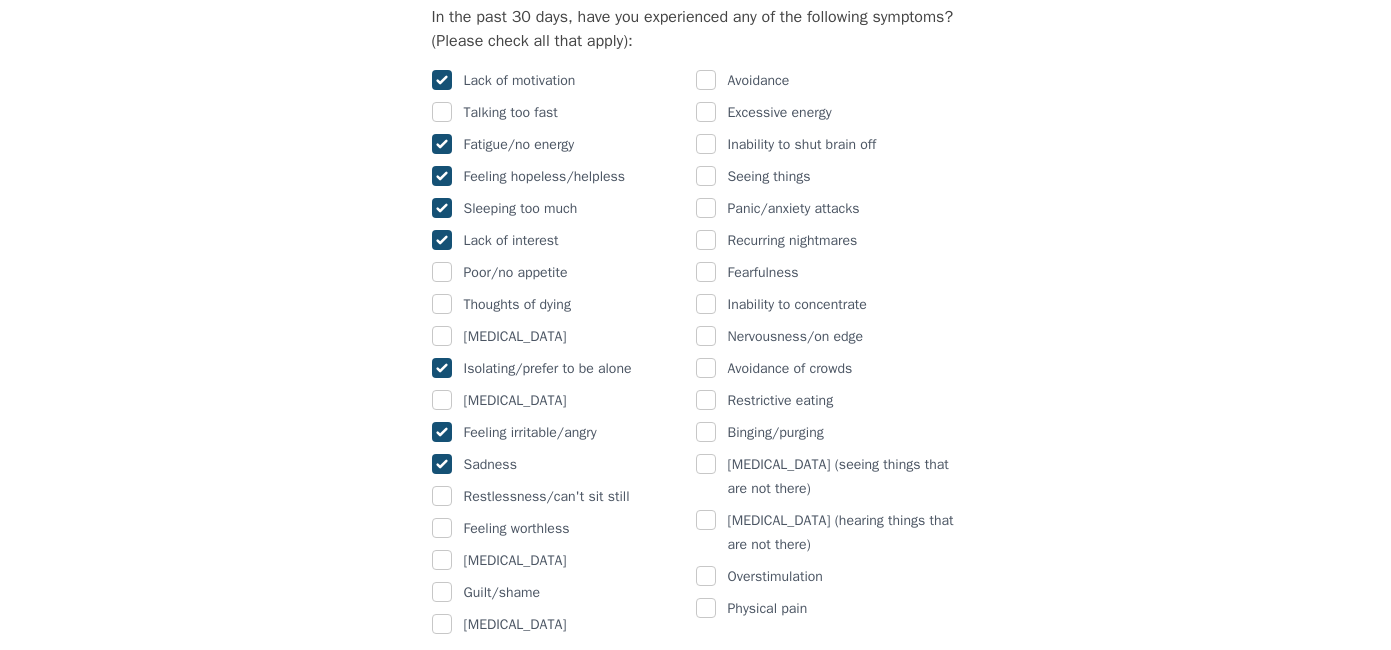 checkbox on "true" 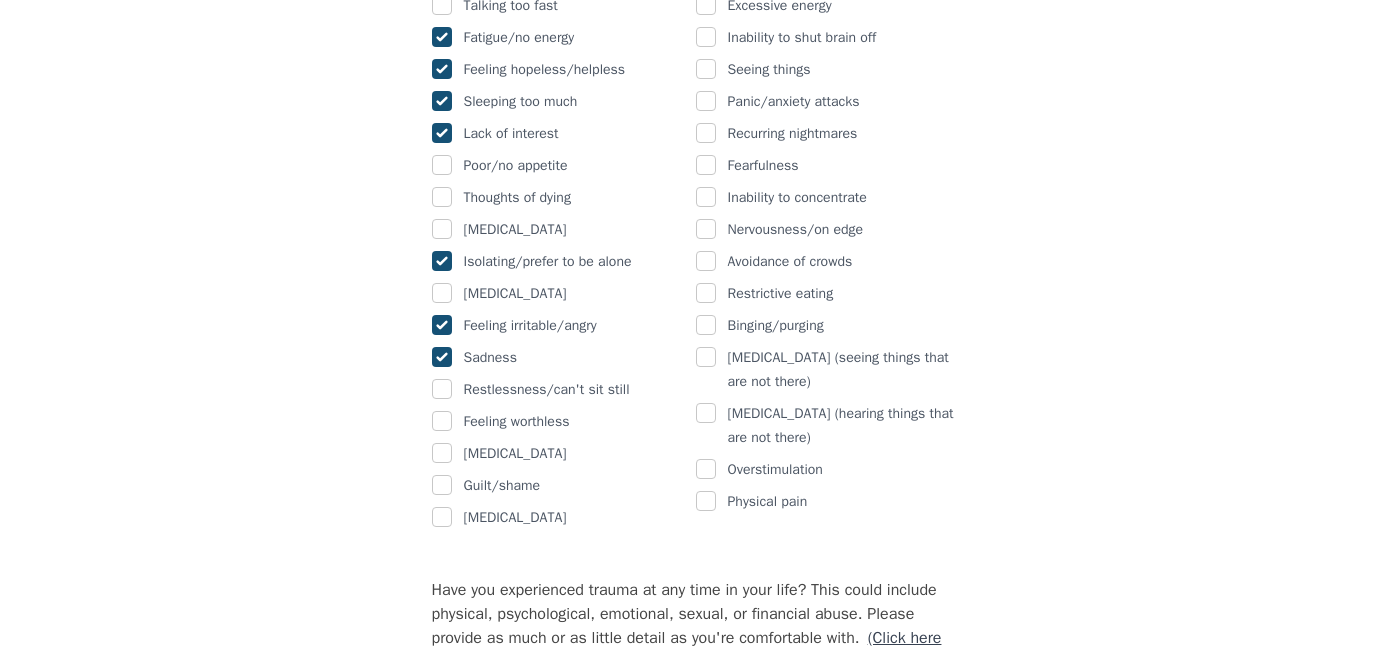 scroll, scrollTop: 1360, scrollLeft: 0, axis: vertical 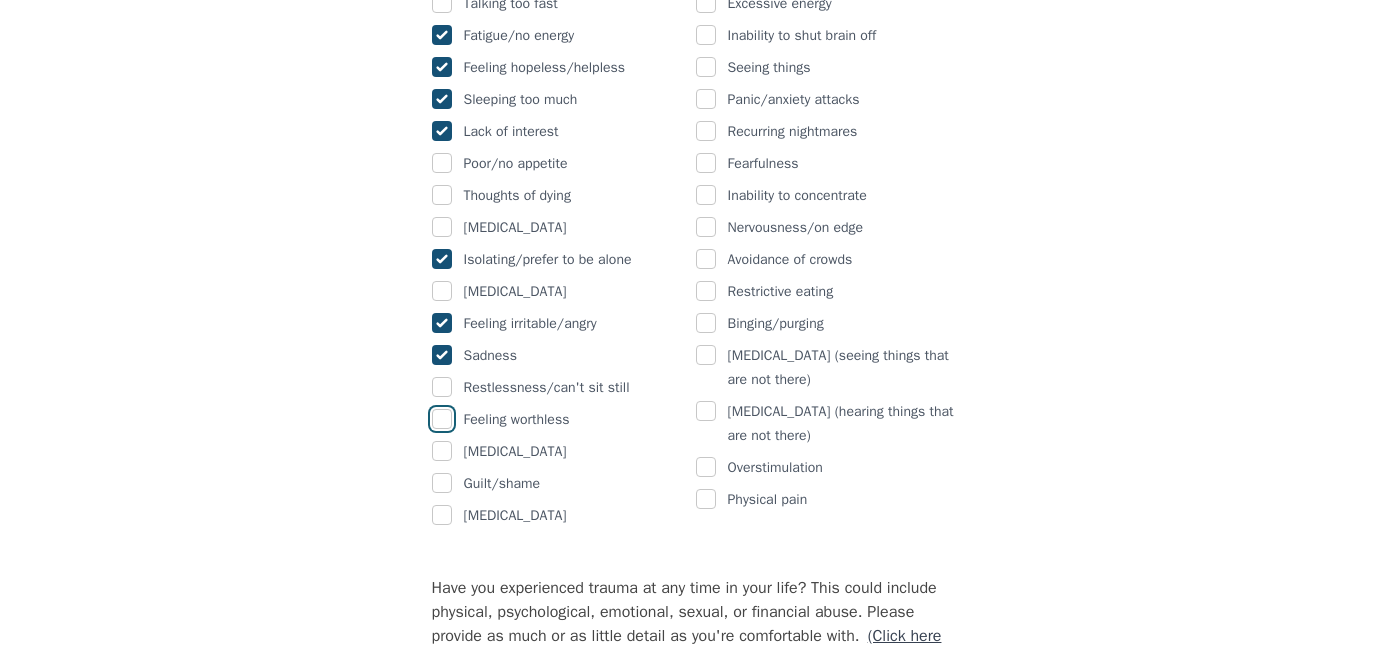 click at bounding box center (442, 419) 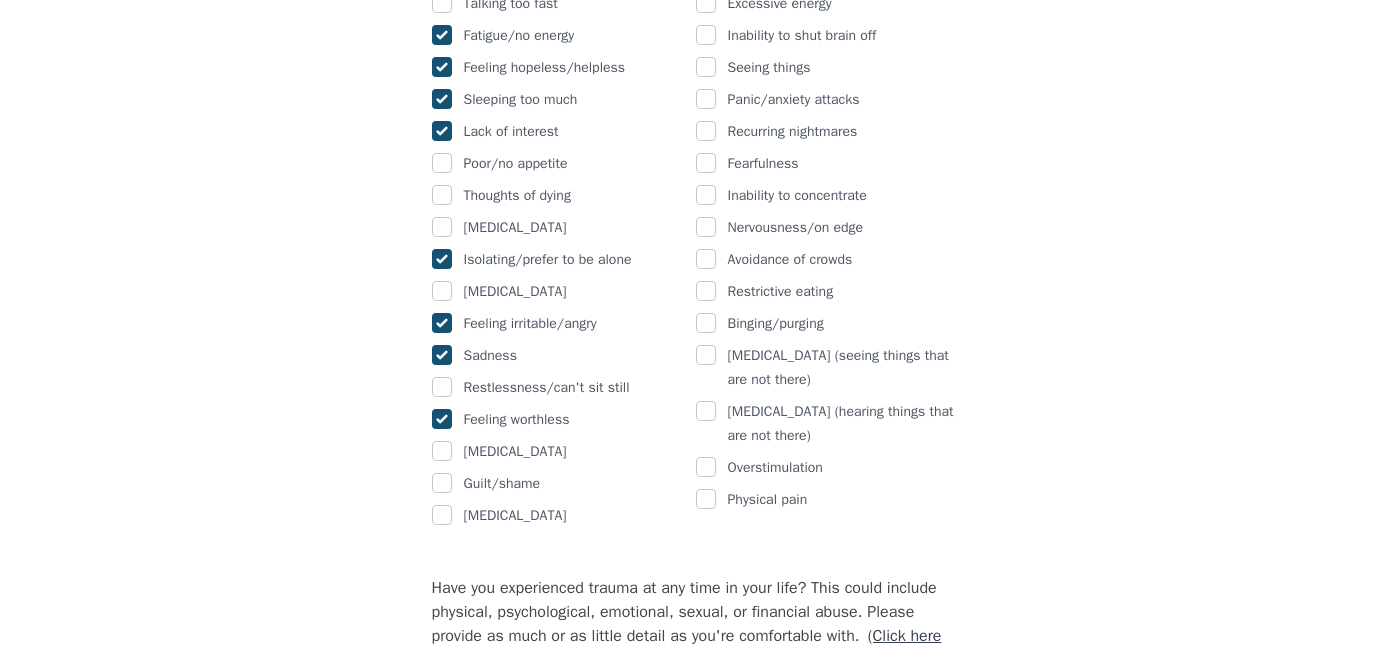 checkbox on "true" 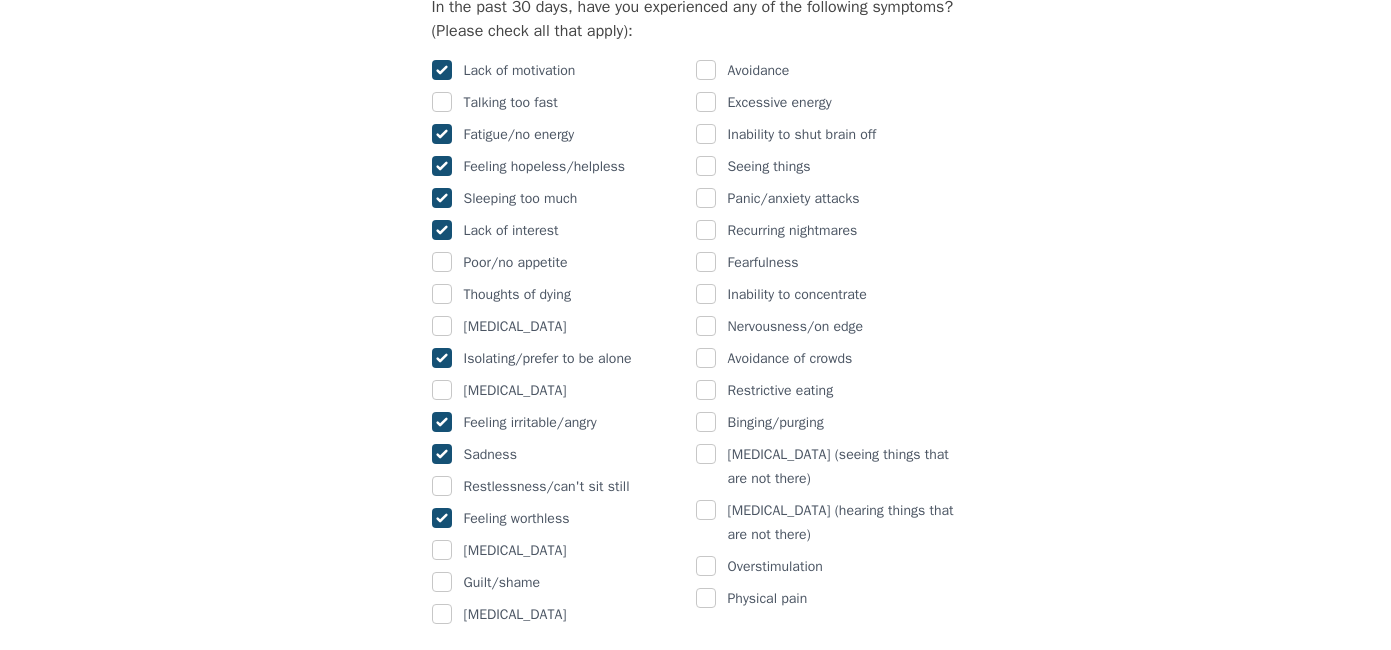 scroll, scrollTop: 1249, scrollLeft: 0, axis: vertical 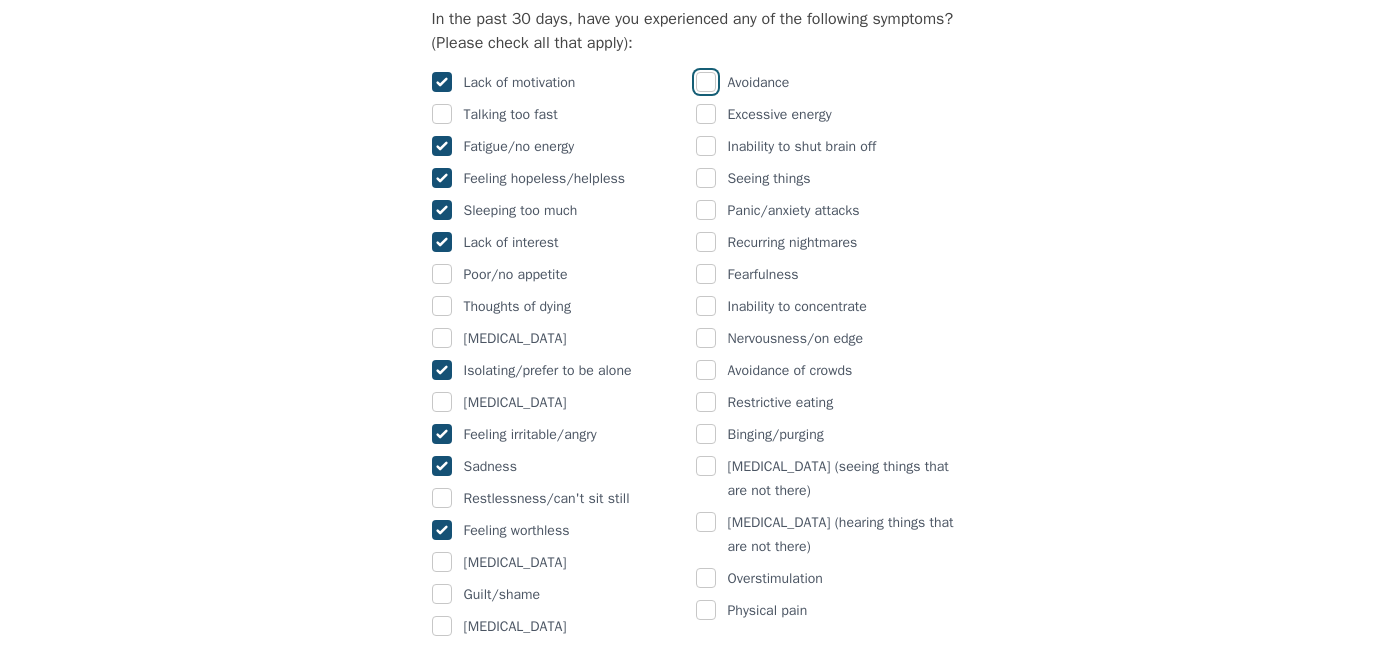 click at bounding box center (706, 82) 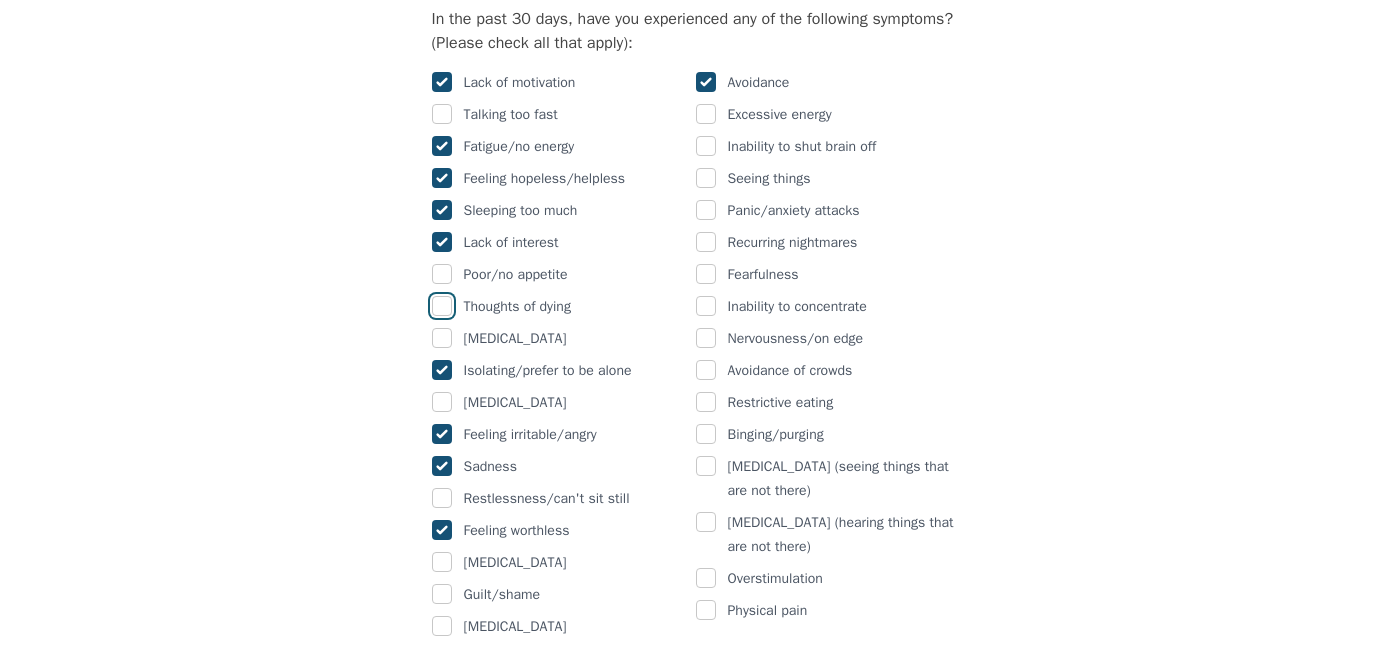 click at bounding box center (442, 306) 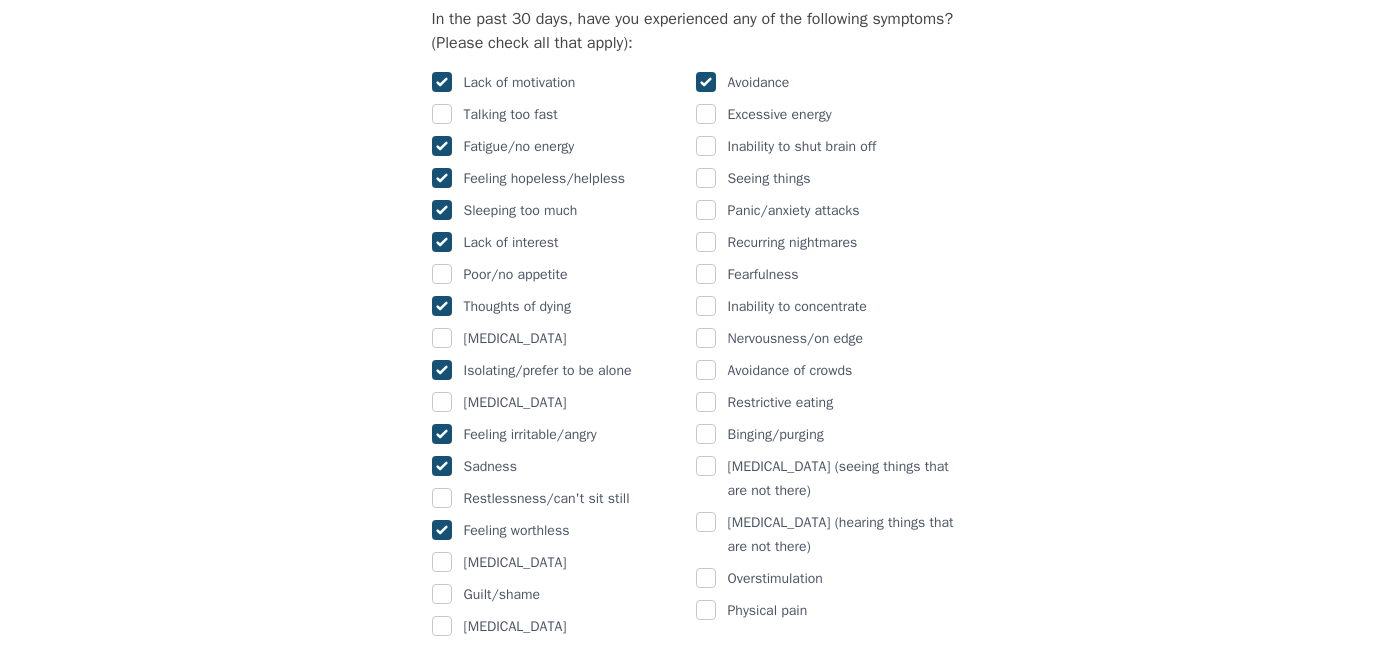 checkbox on "true" 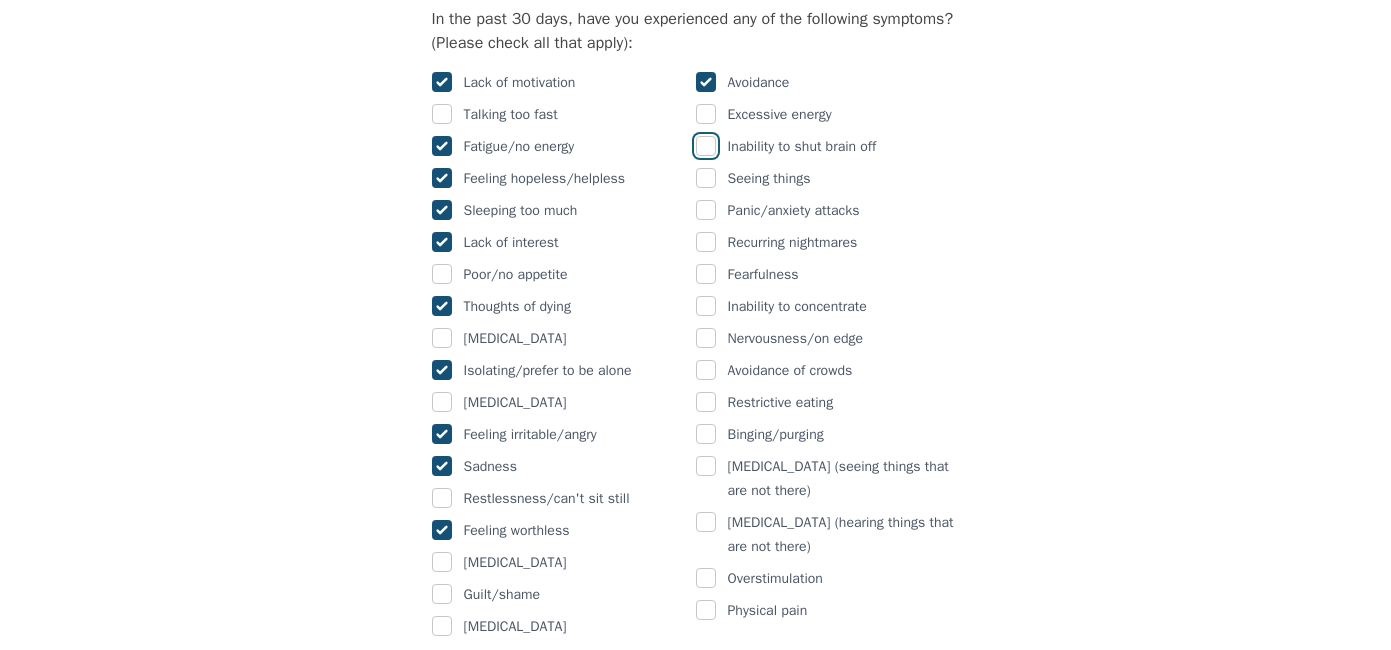click at bounding box center [706, 146] 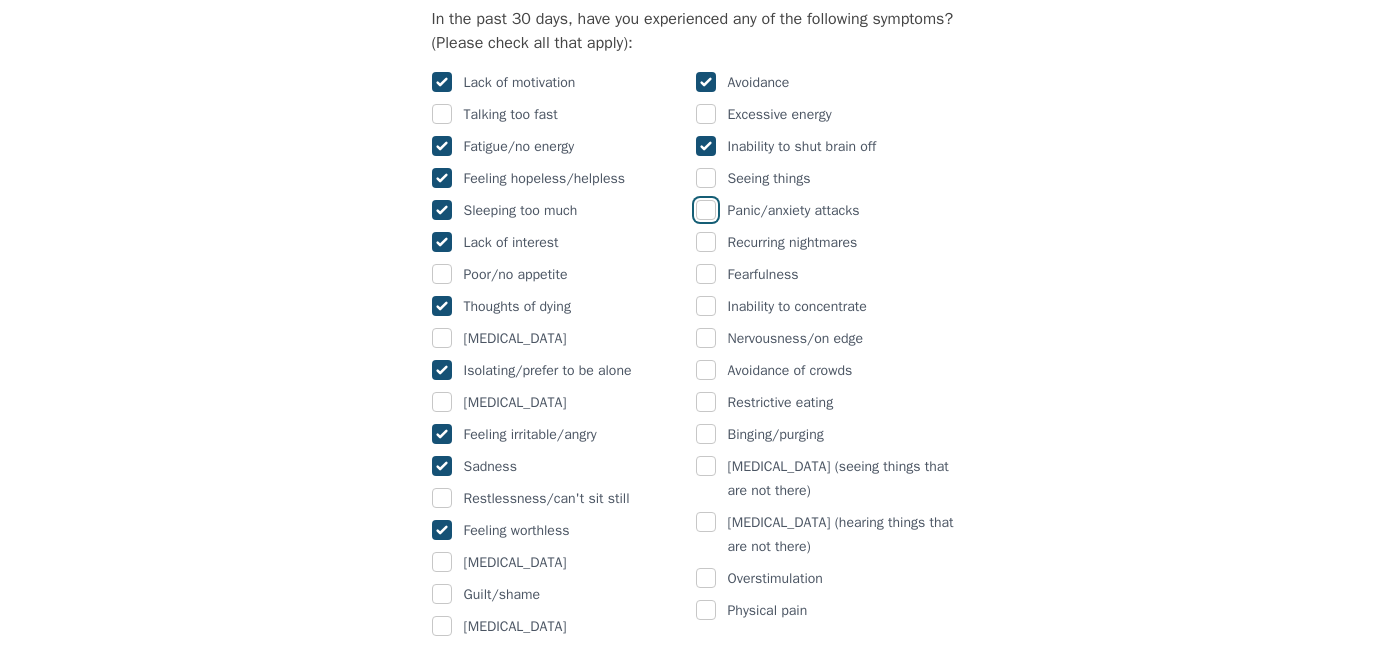 click at bounding box center (706, 210) 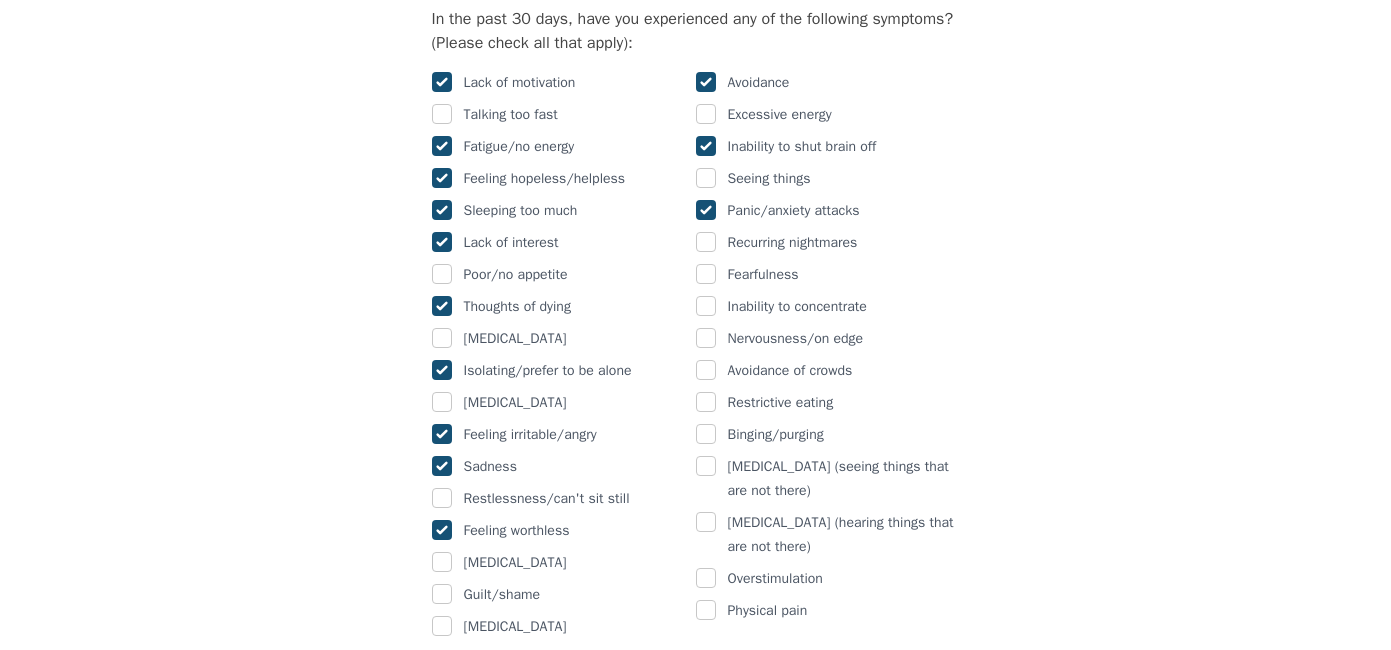checkbox on "true" 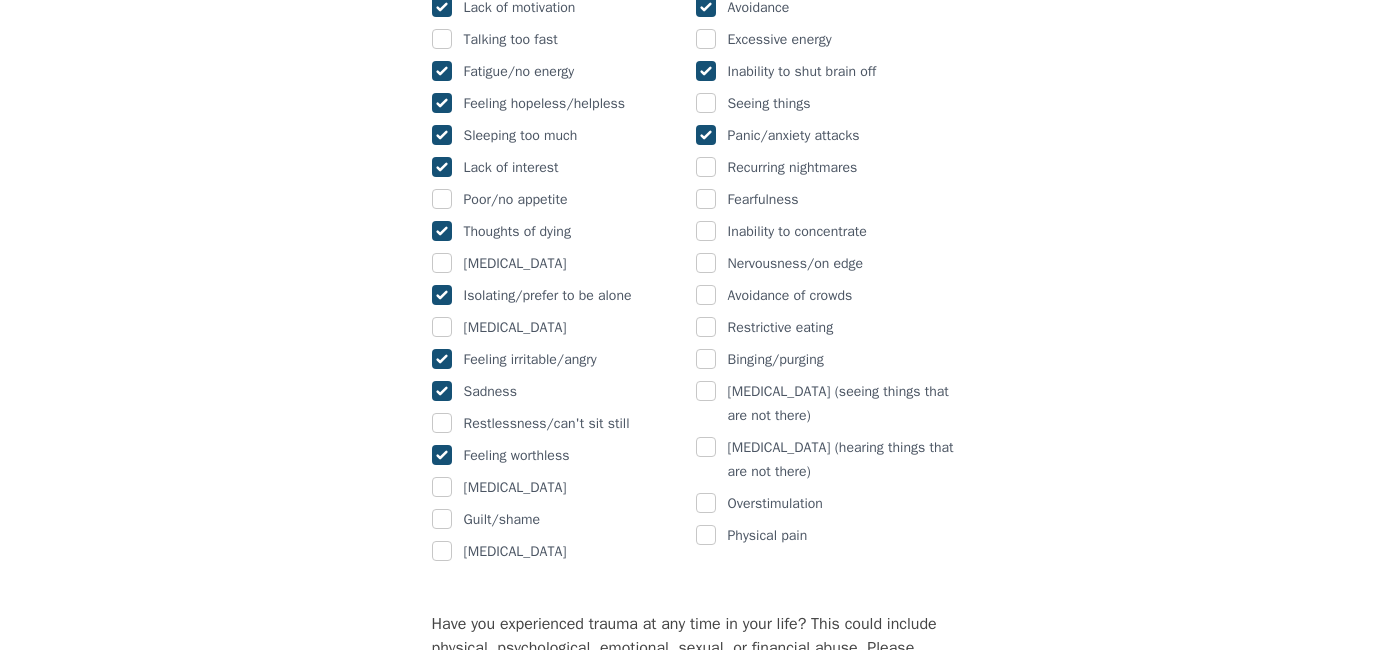 scroll, scrollTop: 1335, scrollLeft: 0, axis: vertical 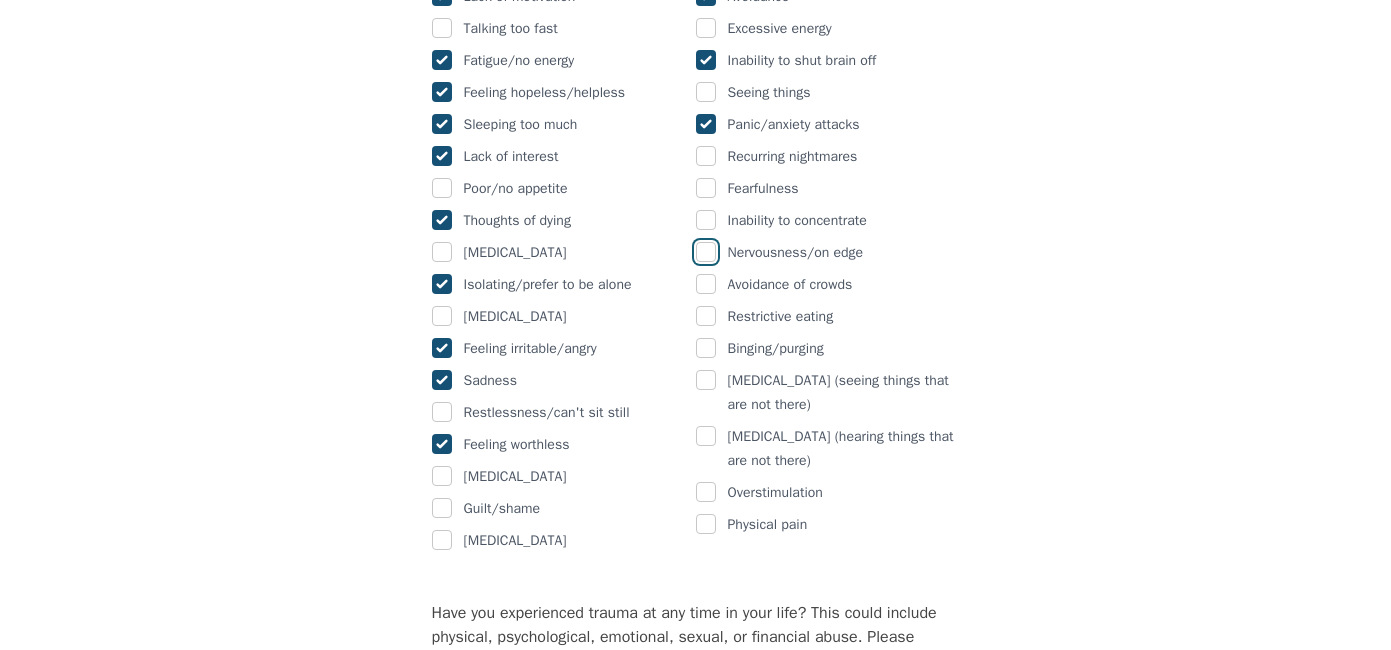 click at bounding box center [706, 252] 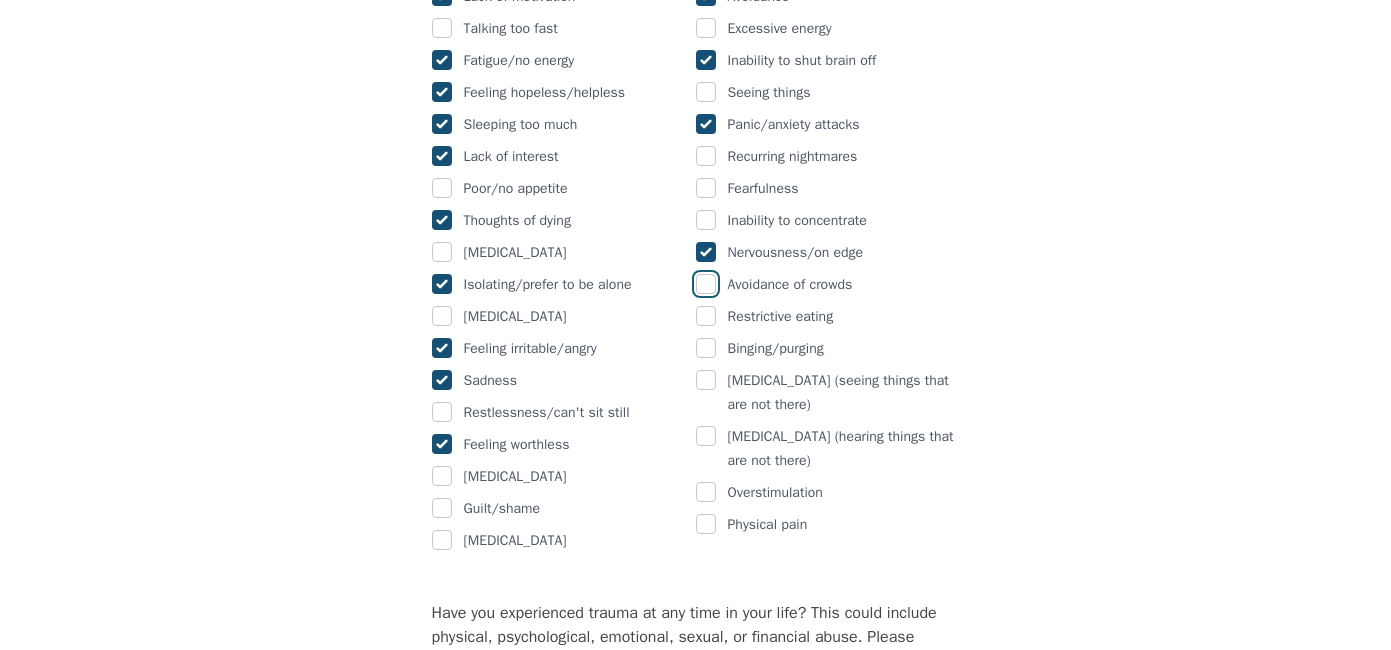 click at bounding box center [706, 284] 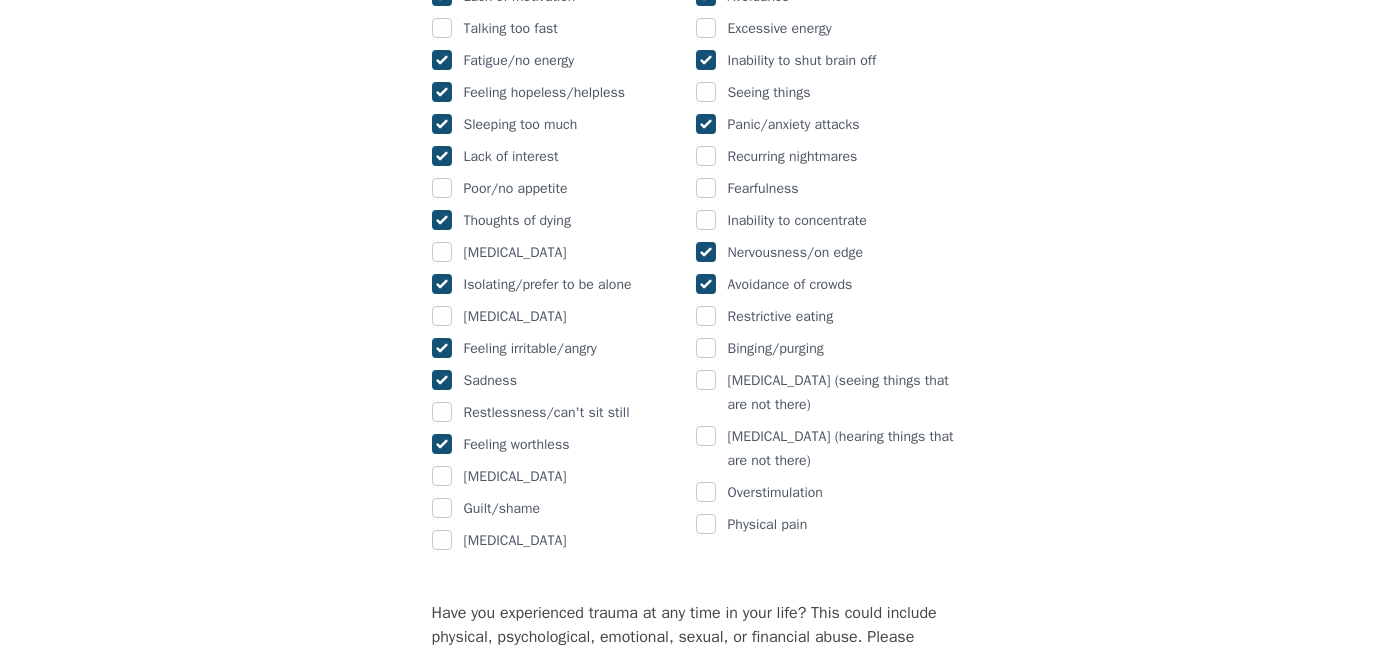 checkbox on "true" 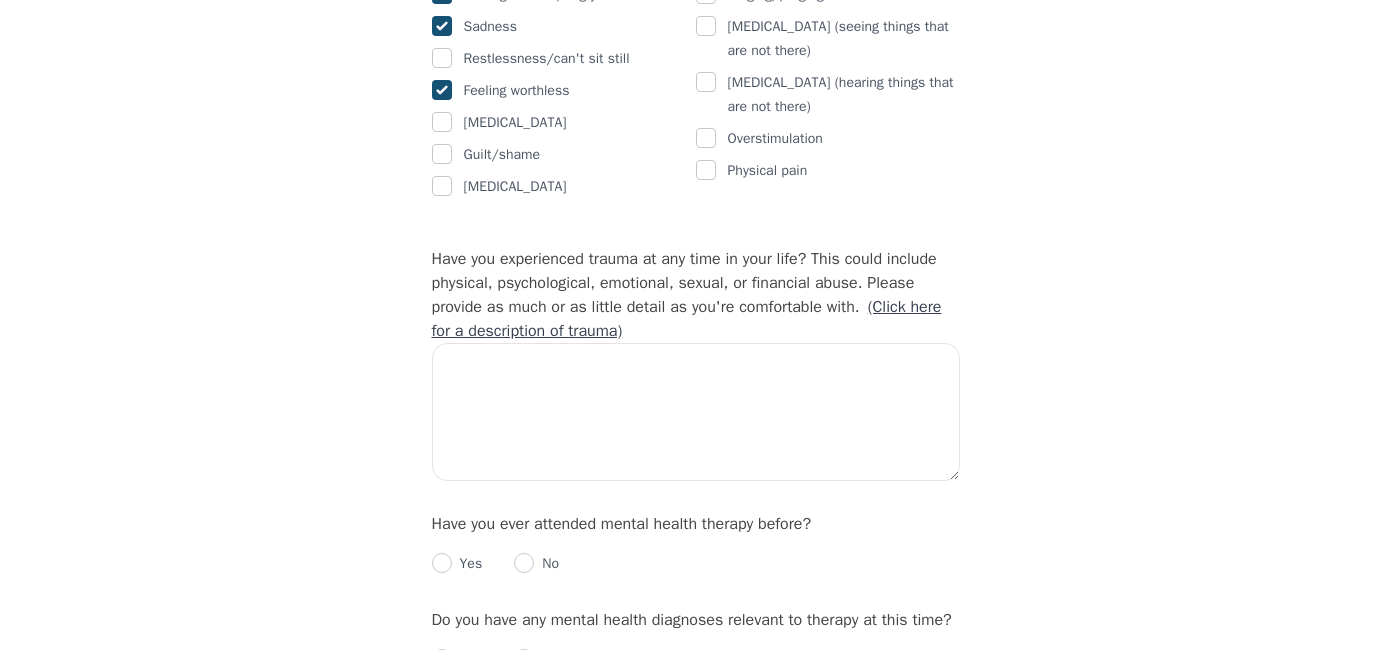 scroll, scrollTop: 1690, scrollLeft: 0, axis: vertical 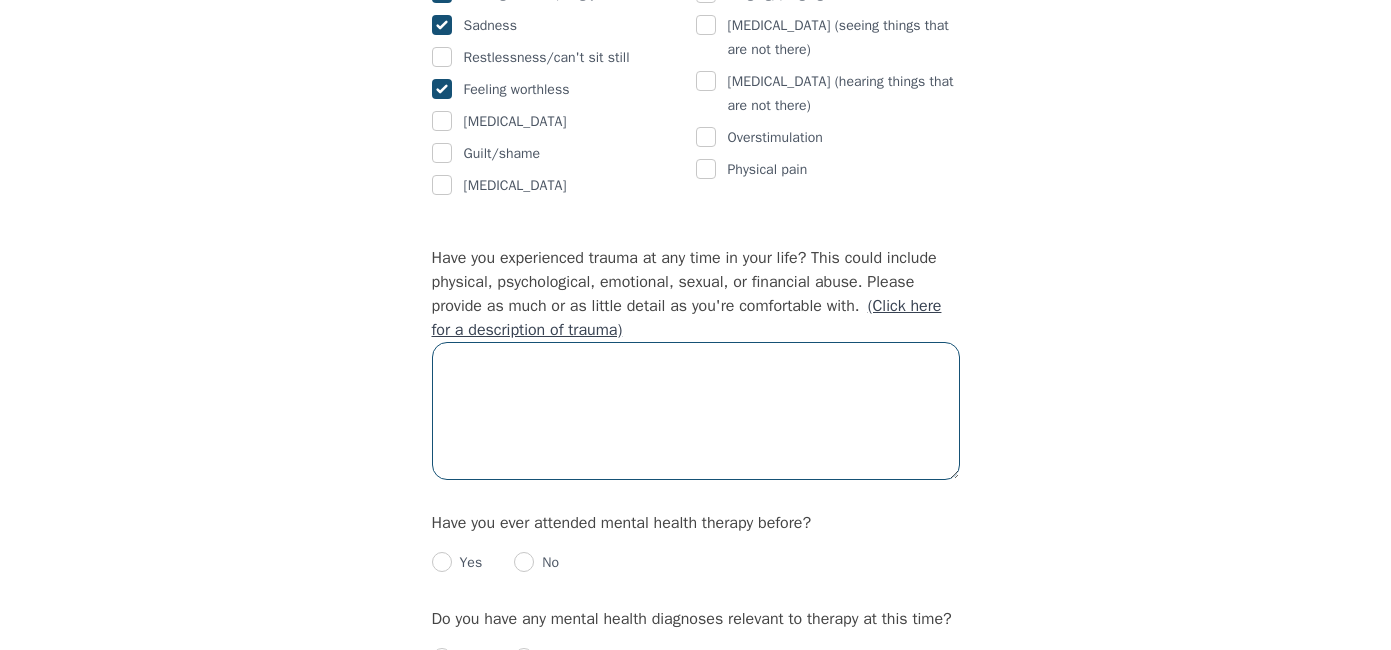 click at bounding box center (696, 411) 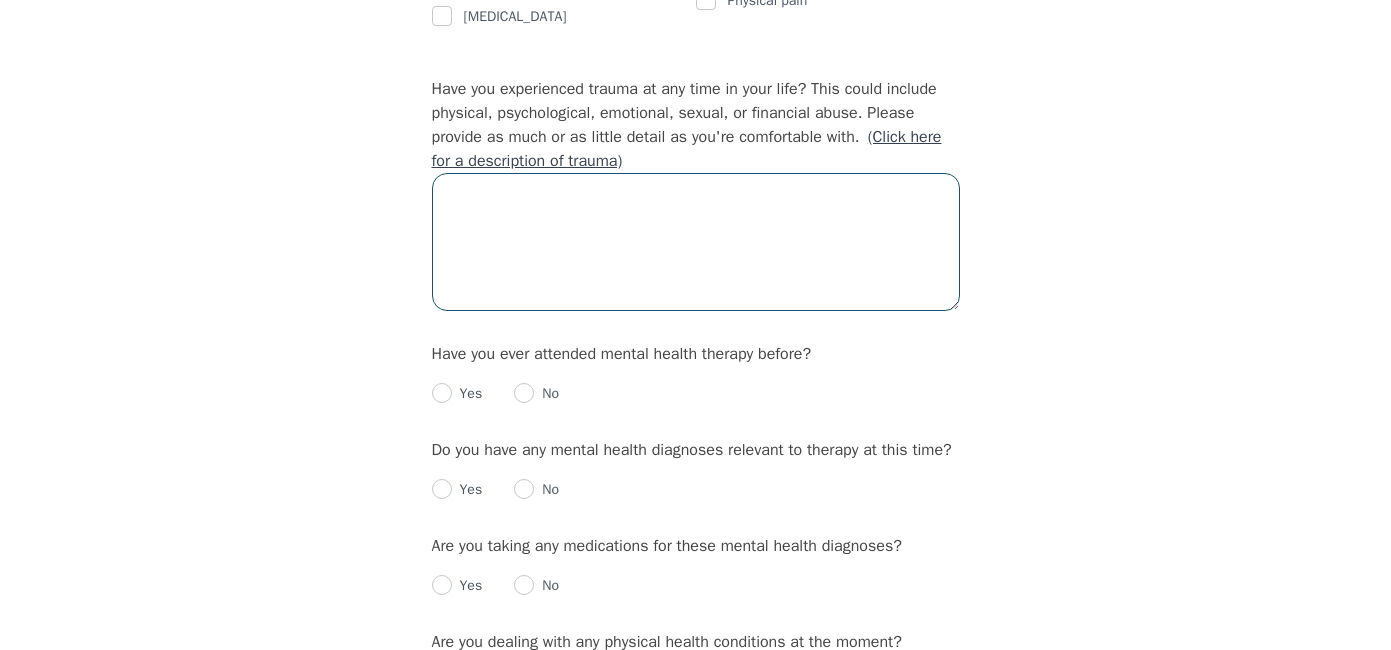scroll, scrollTop: 1863, scrollLeft: 0, axis: vertical 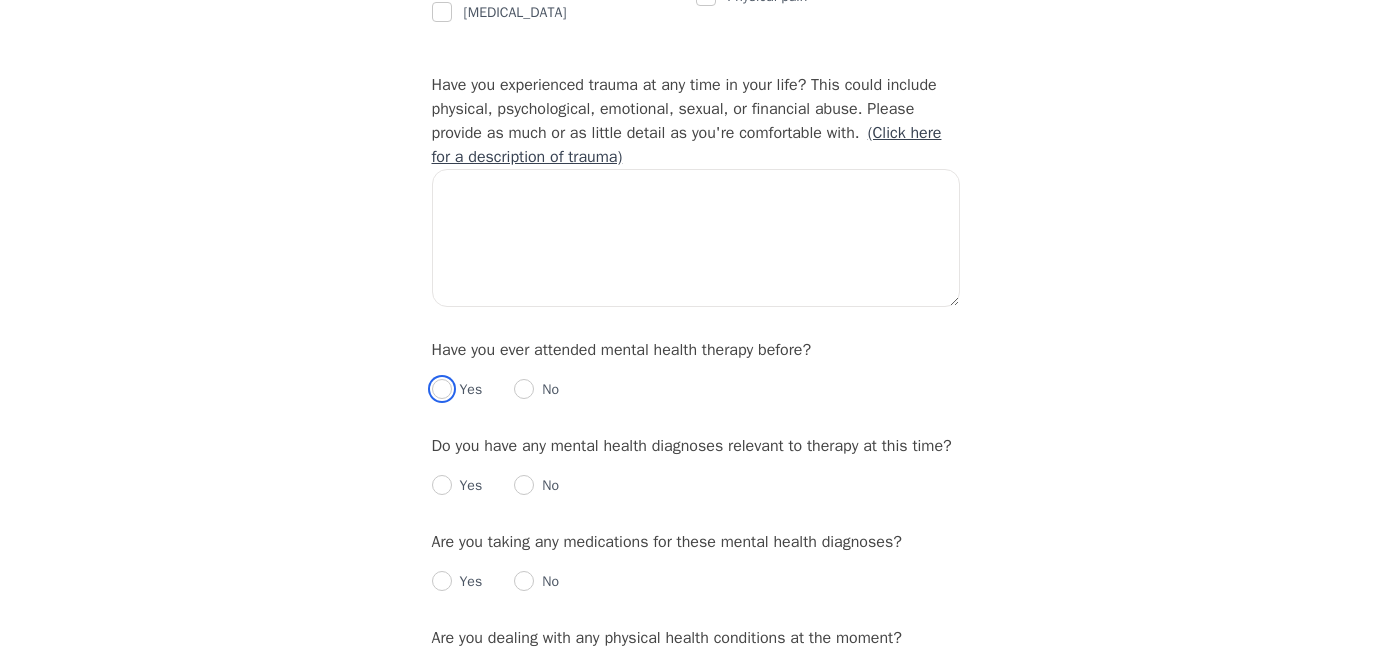 click at bounding box center [442, 389] 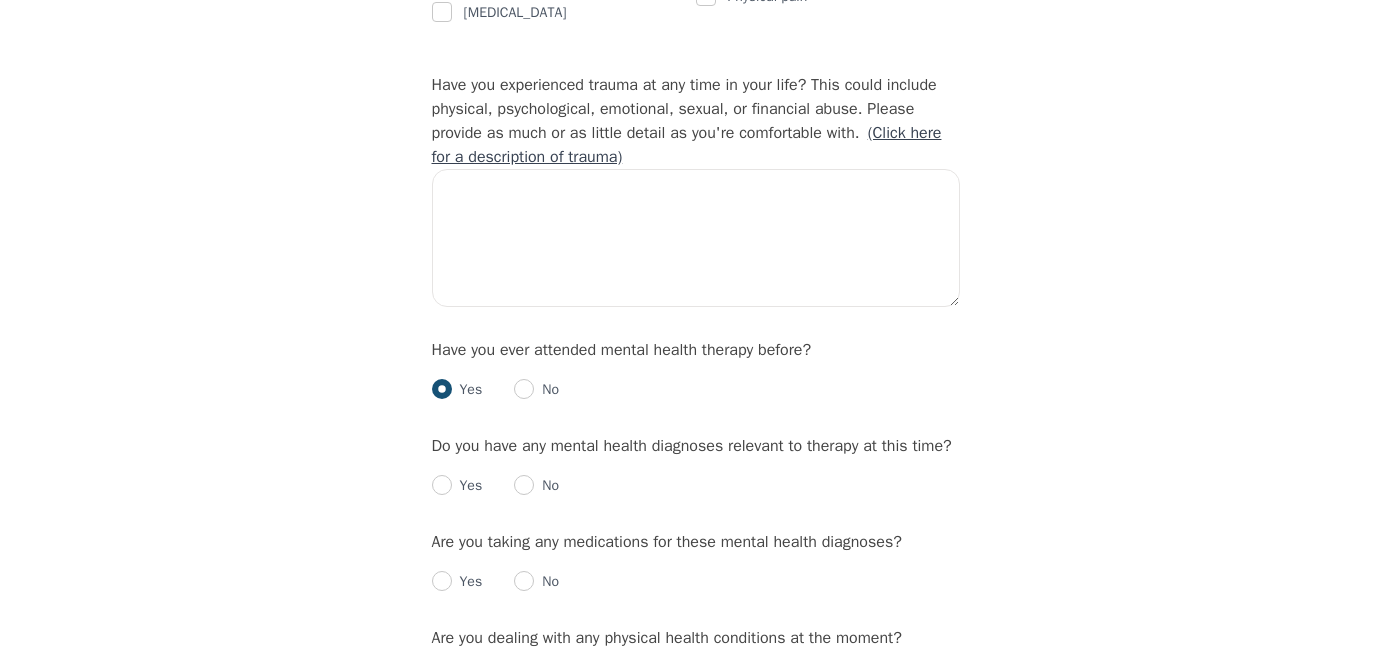 radio on "true" 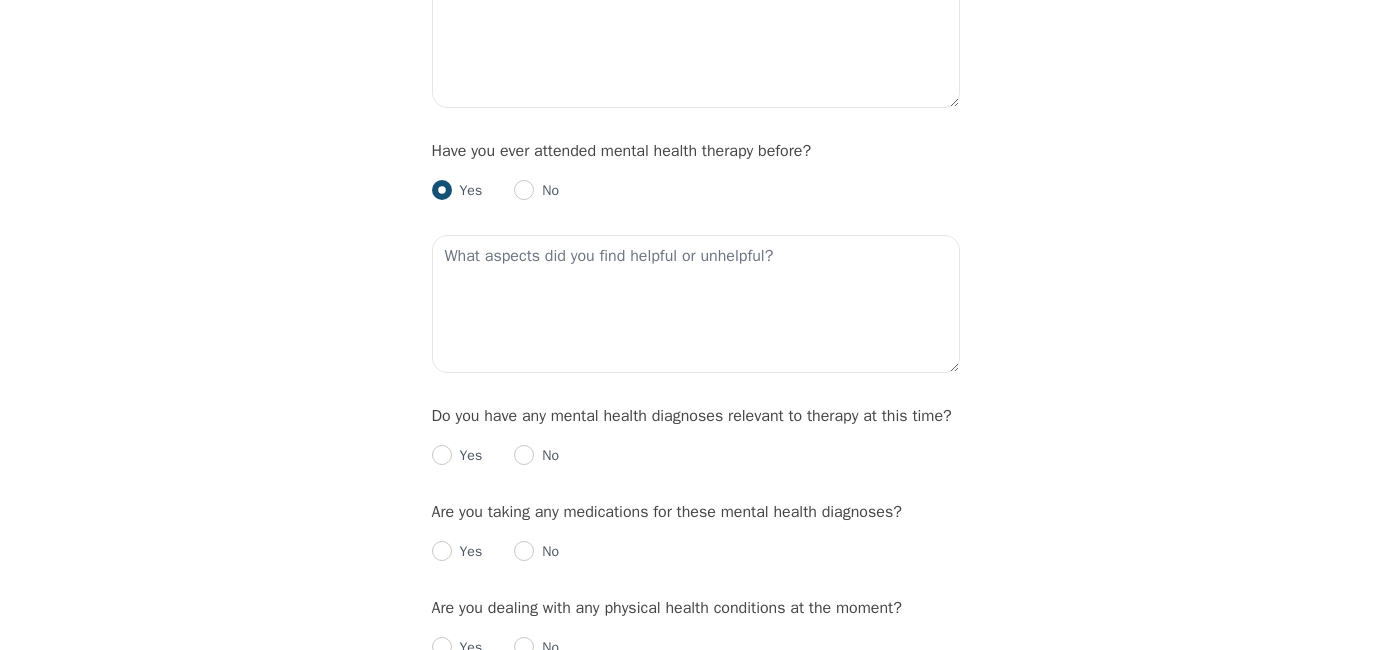 scroll, scrollTop: 2064, scrollLeft: 0, axis: vertical 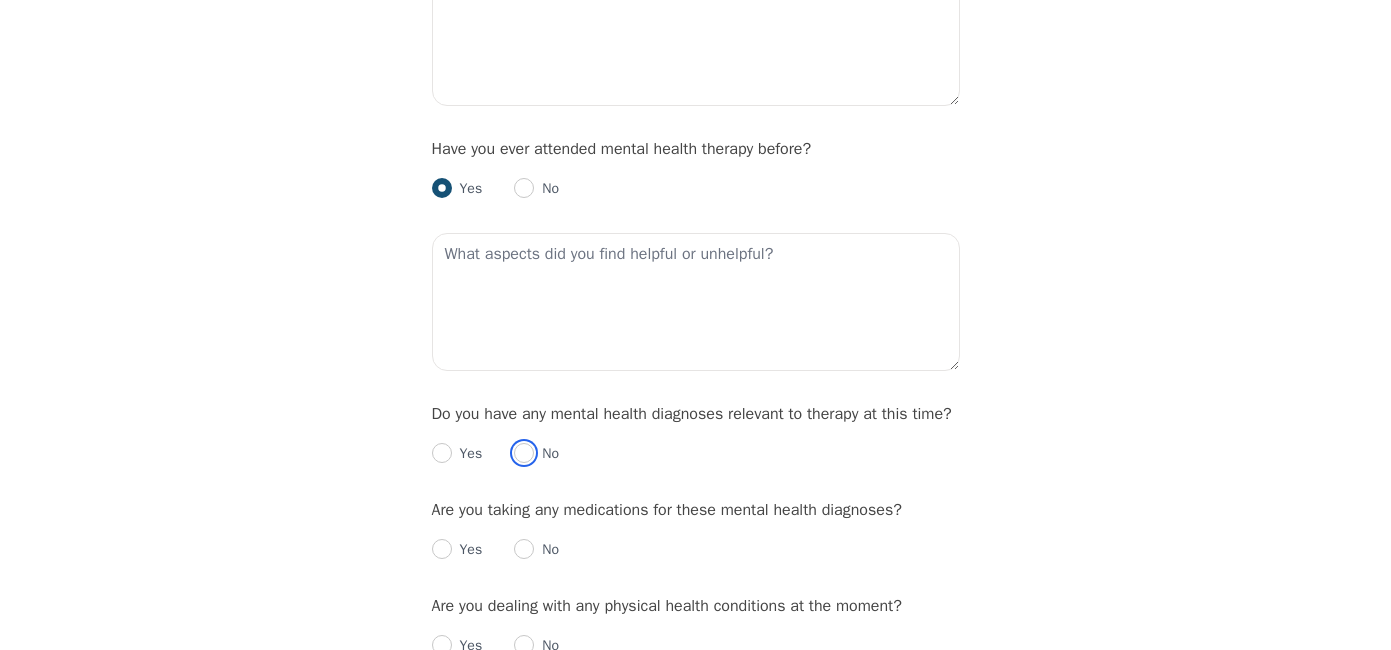 click at bounding box center [524, 453] 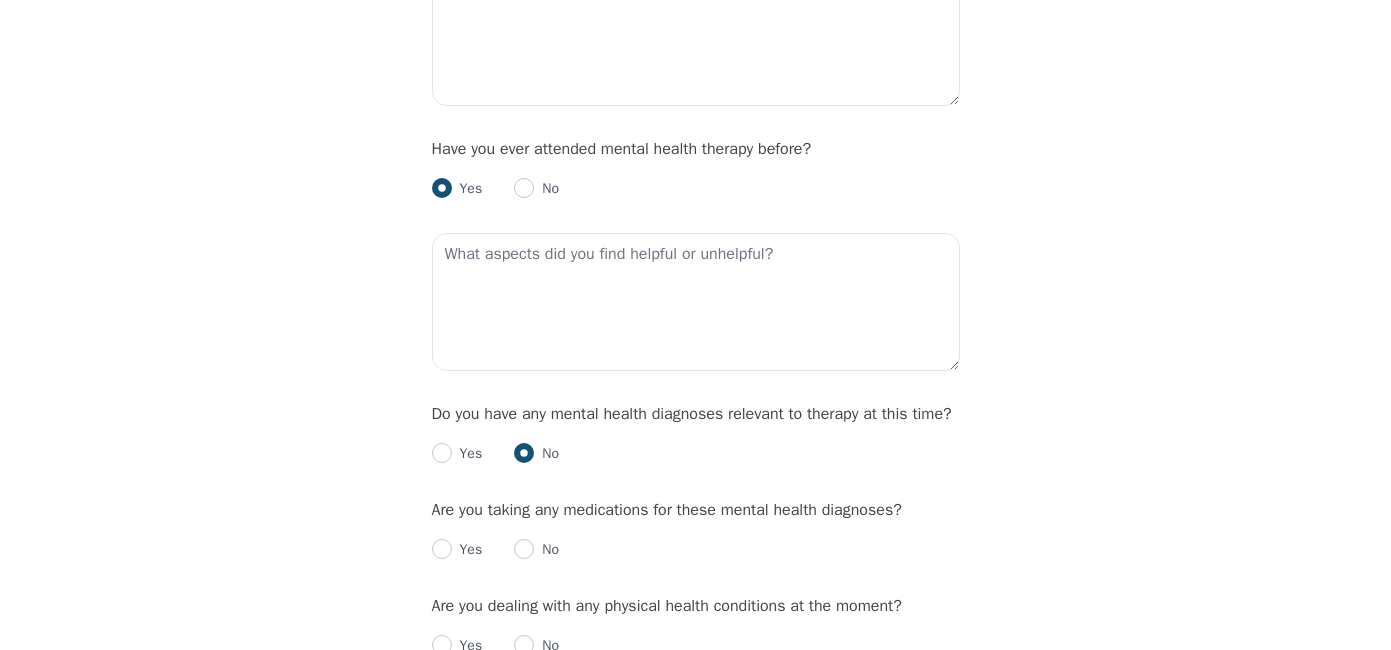 radio on "true" 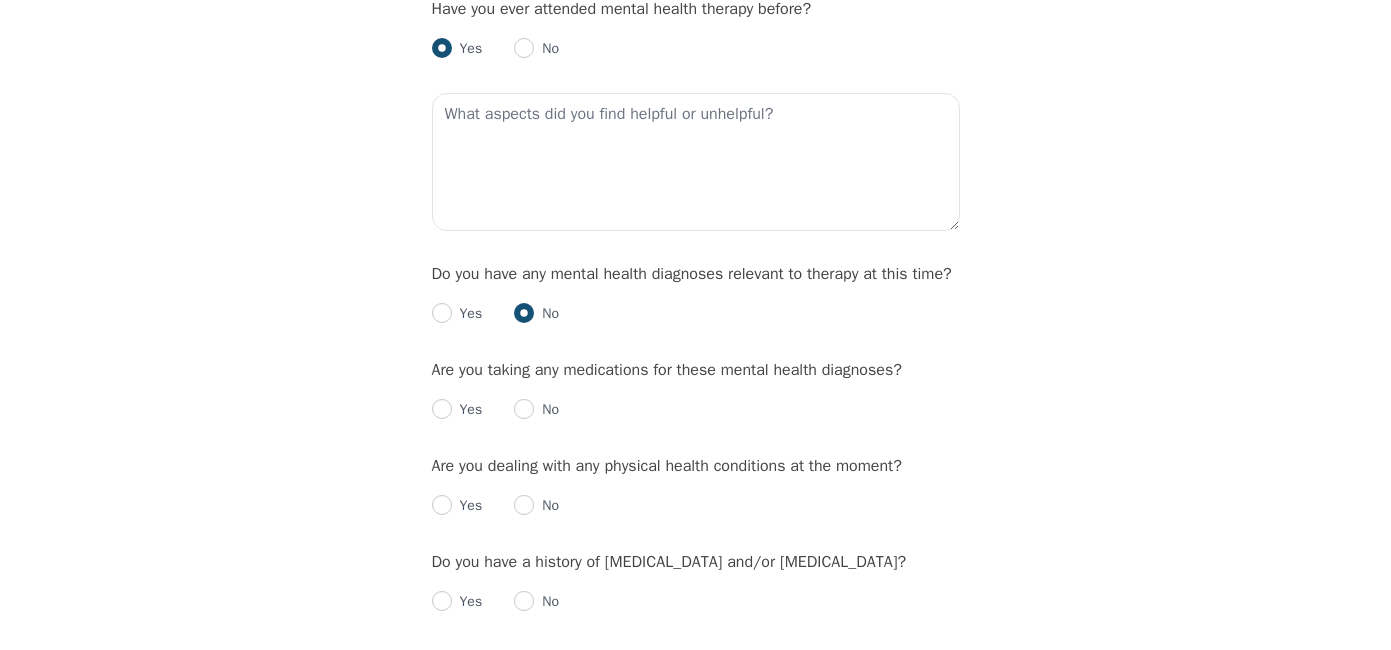 scroll, scrollTop: 2207, scrollLeft: 0, axis: vertical 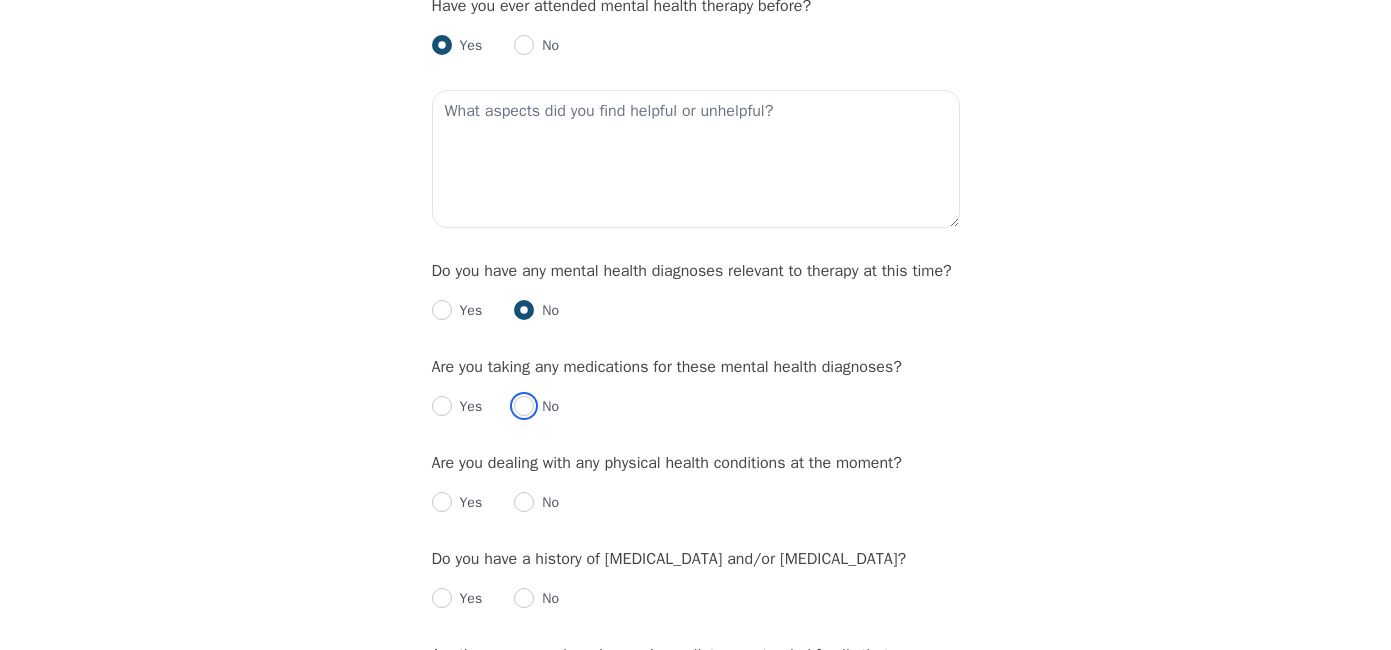 click at bounding box center [524, 406] 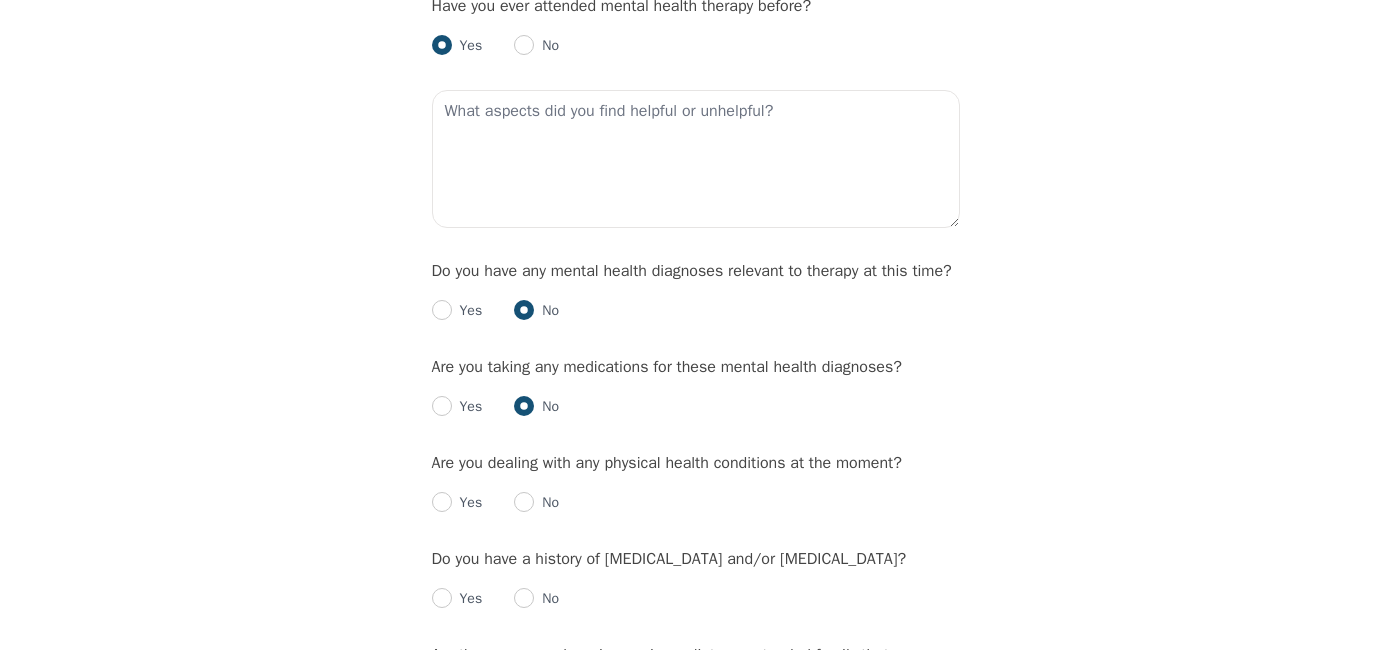 radio on "true" 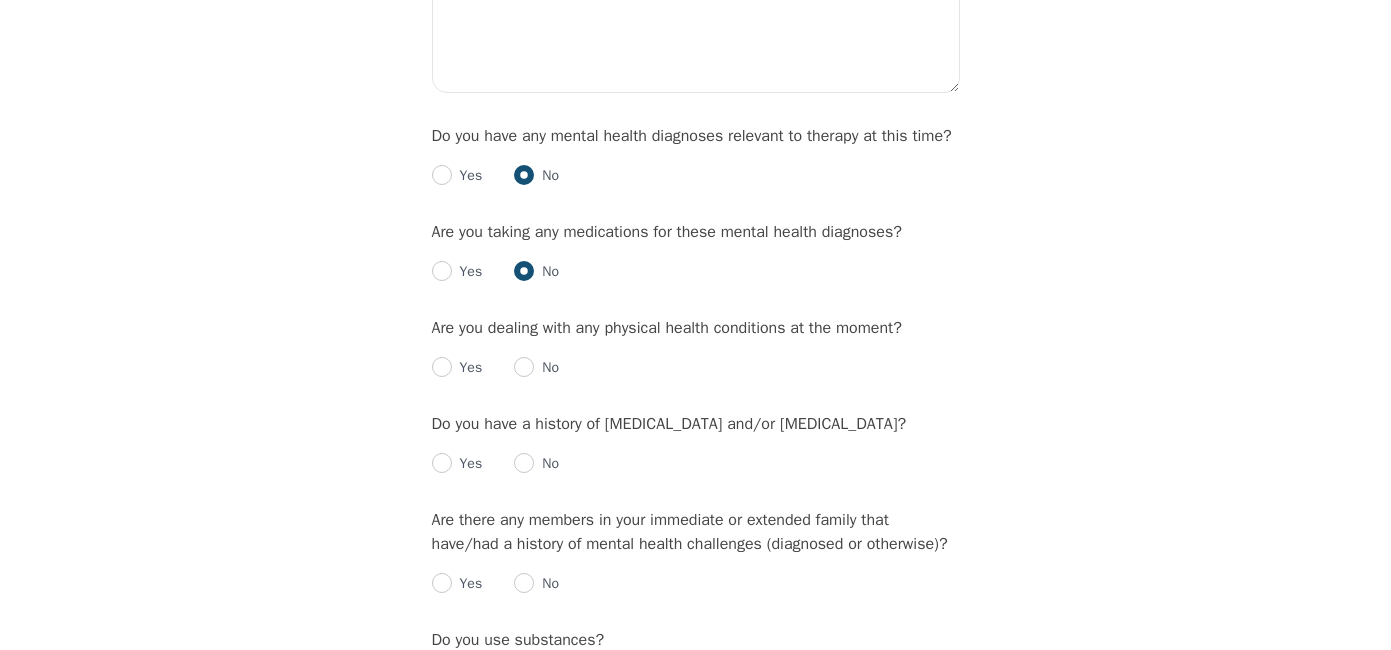 scroll, scrollTop: 2343, scrollLeft: 0, axis: vertical 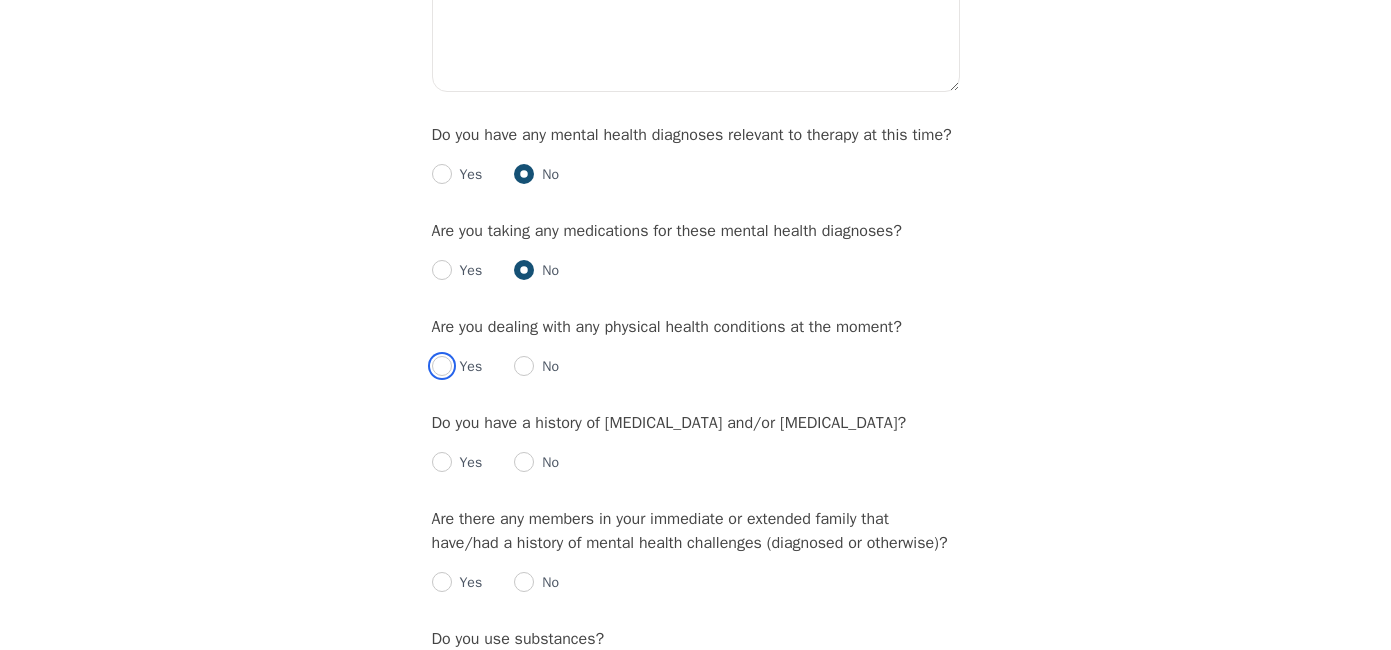 click at bounding box center [442, 366] 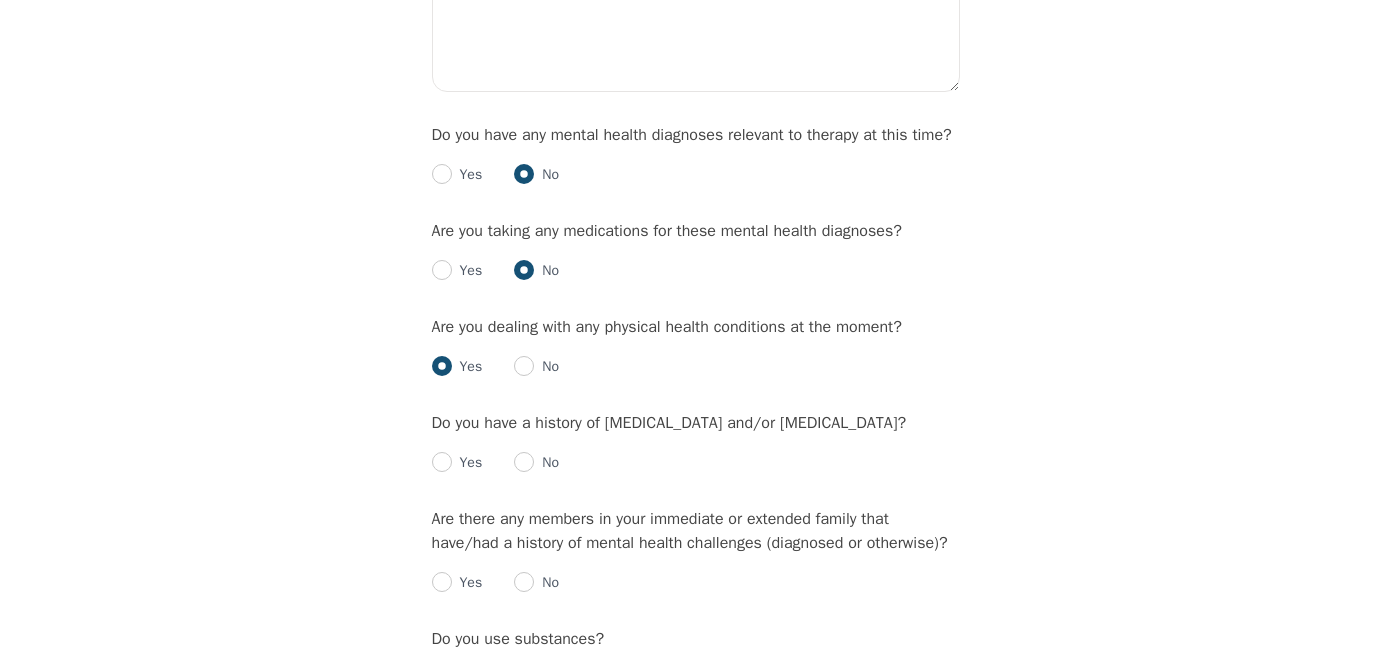 radio on "true" 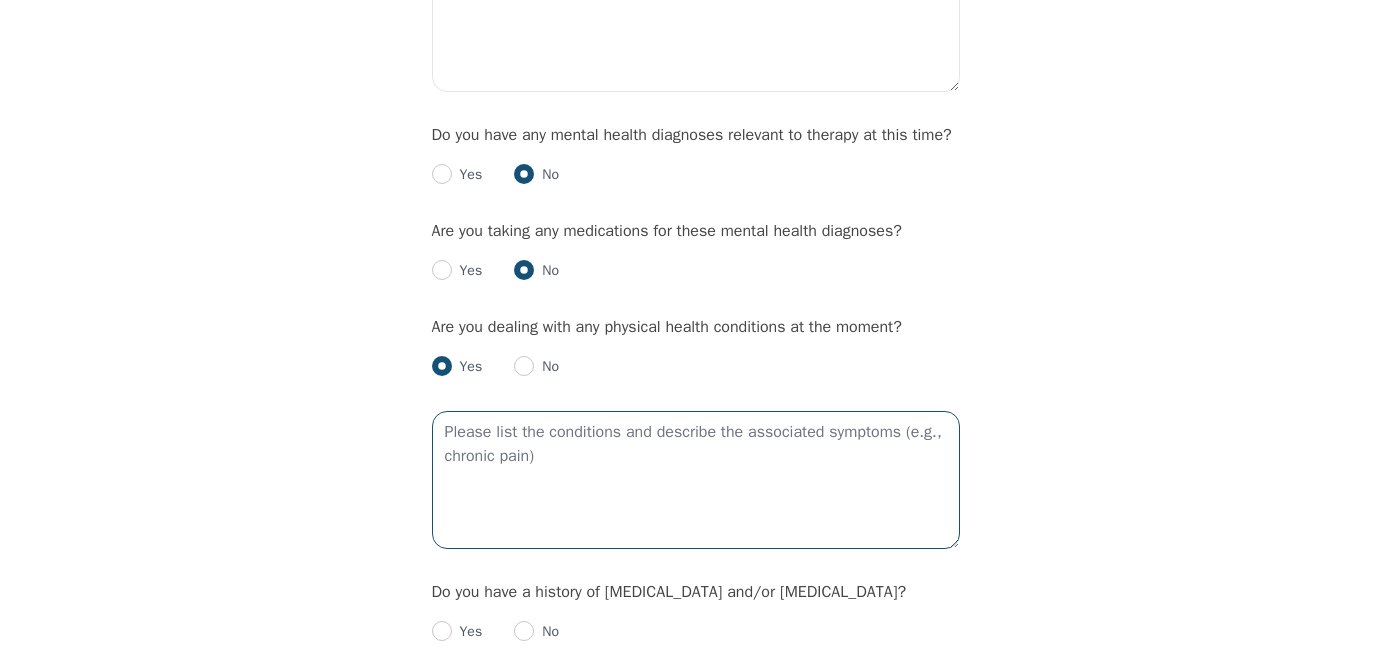 click at bounding box center [696, 480] 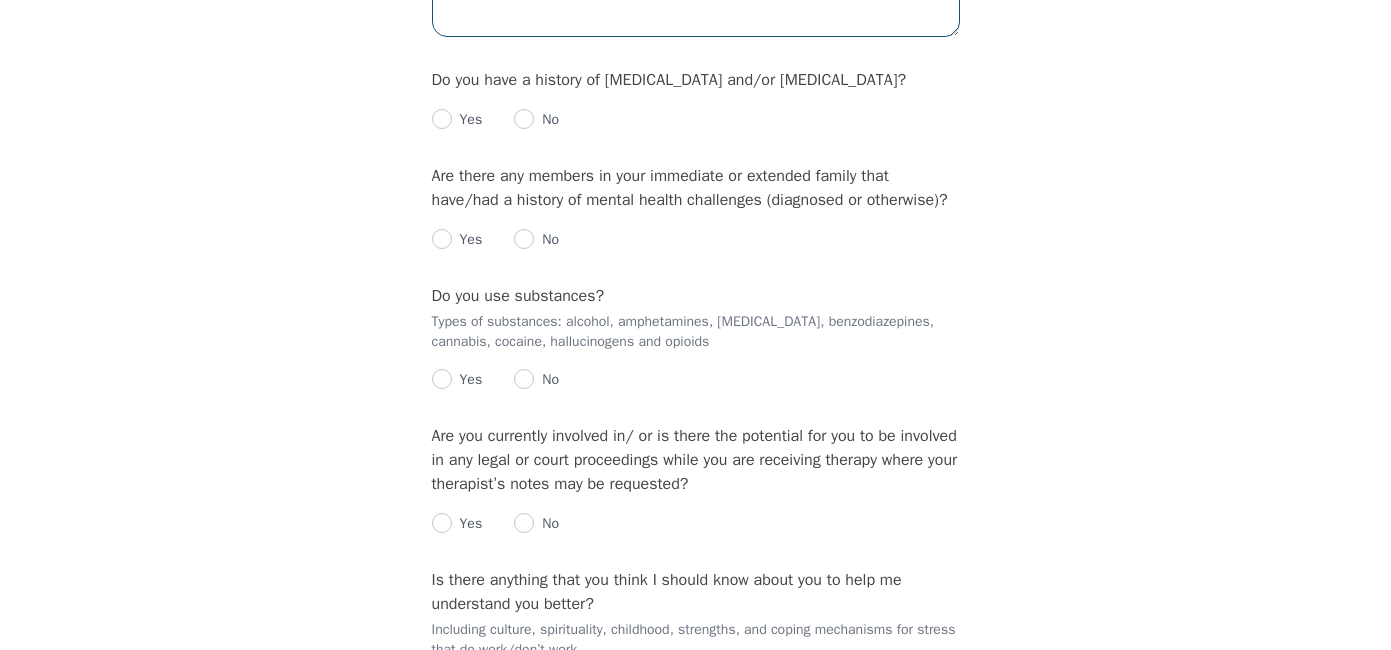 scroll, scrollTop: 2858, scrollLeft: 0, axis: vertical 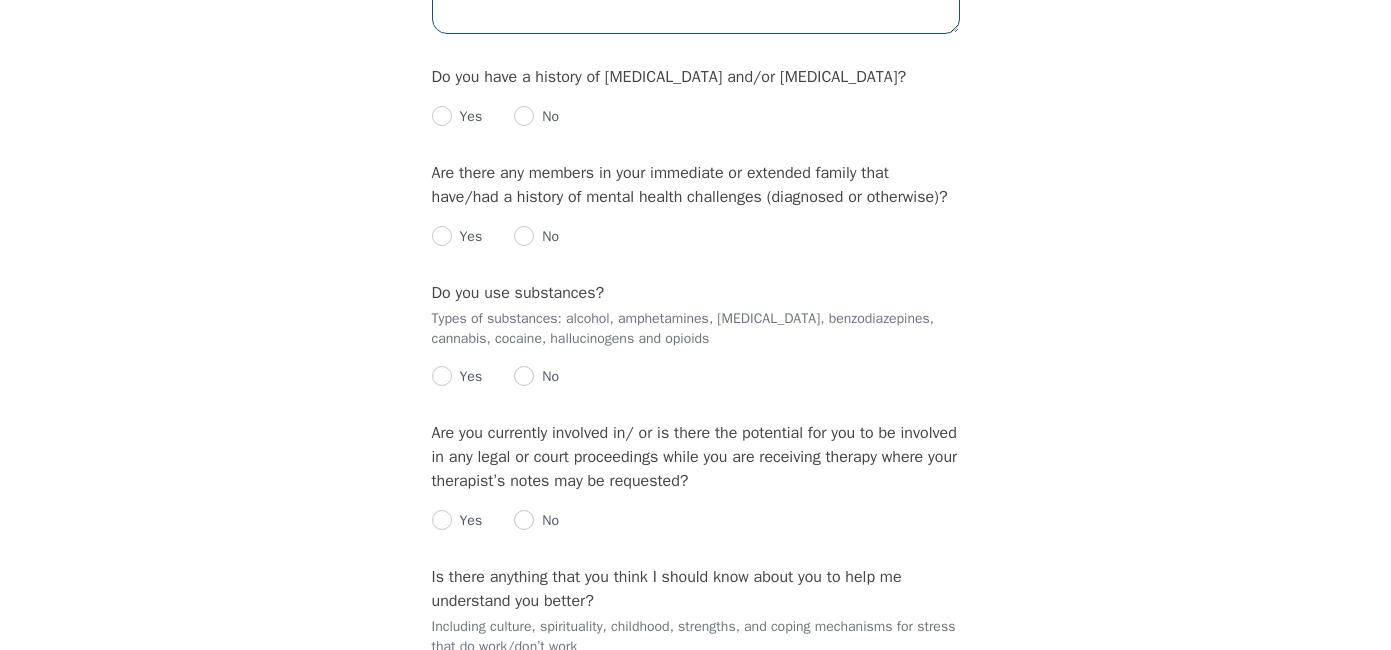 type on "chronic back and hip pain related to work injury several years ago" 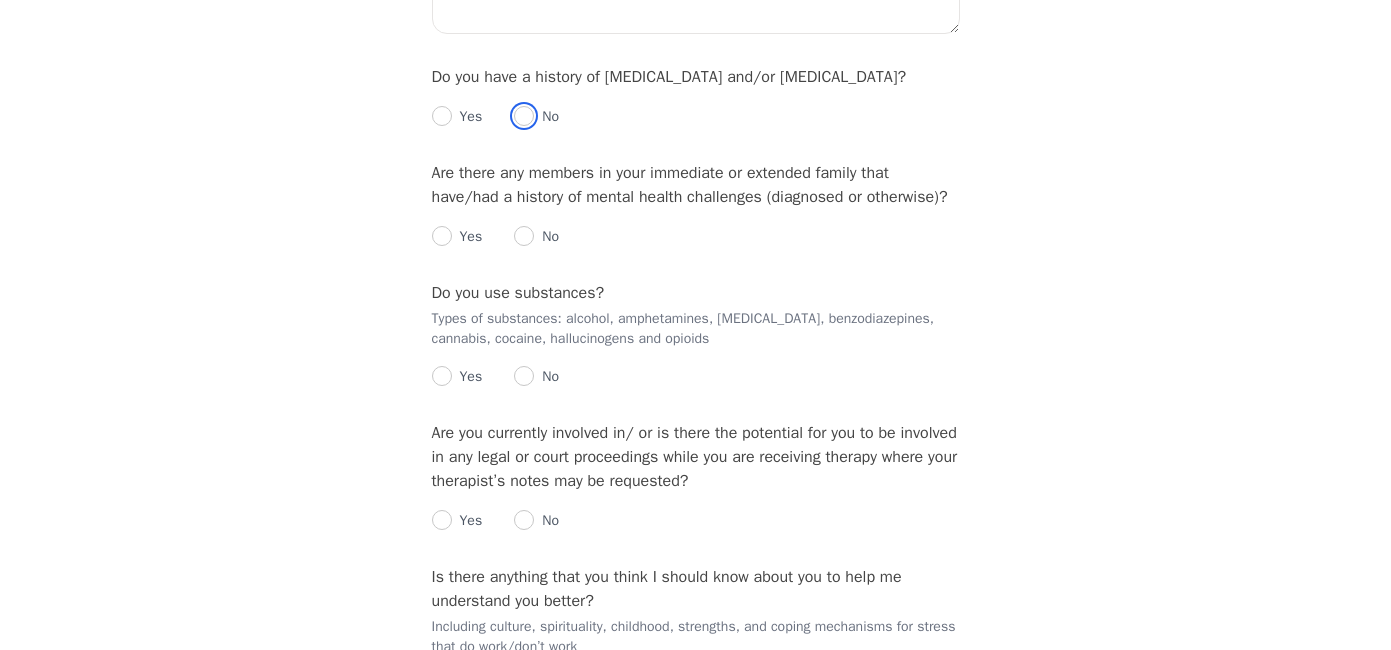 click at bounding box center (524, 116) 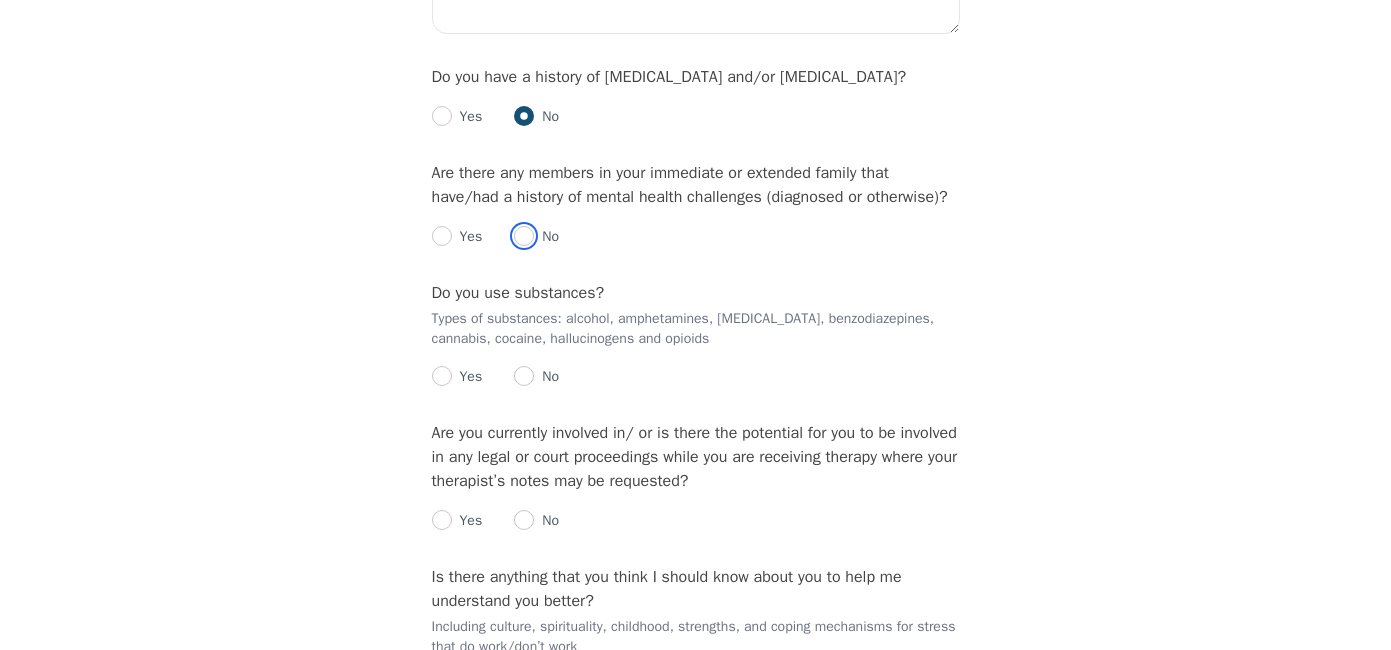 click at bounding box center [524, 236] 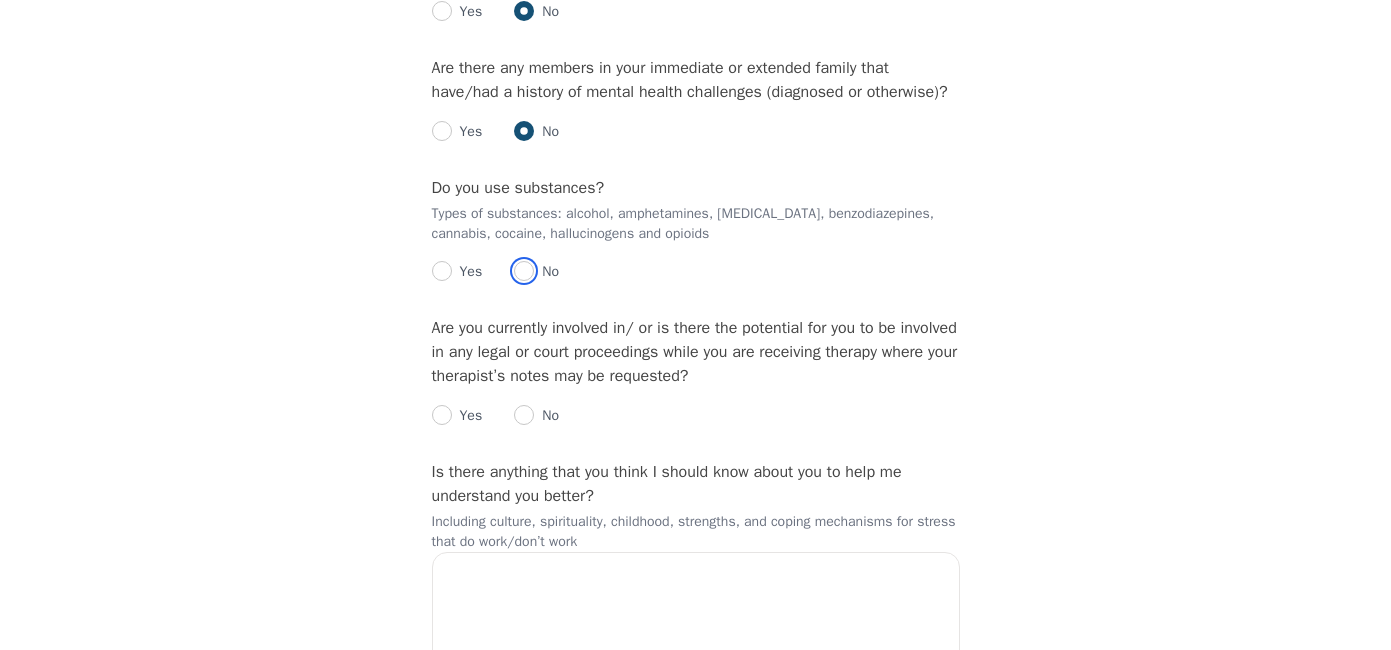 click at bounding box center (524, 271) 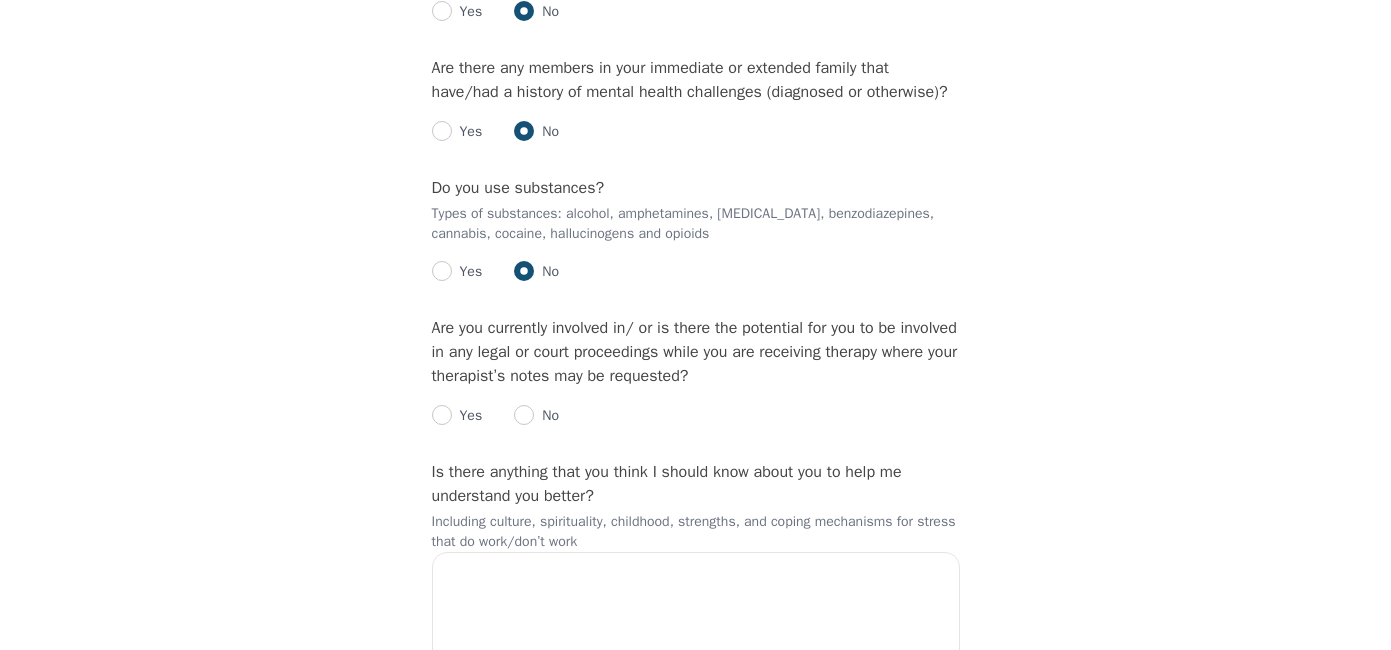 radio on "true" 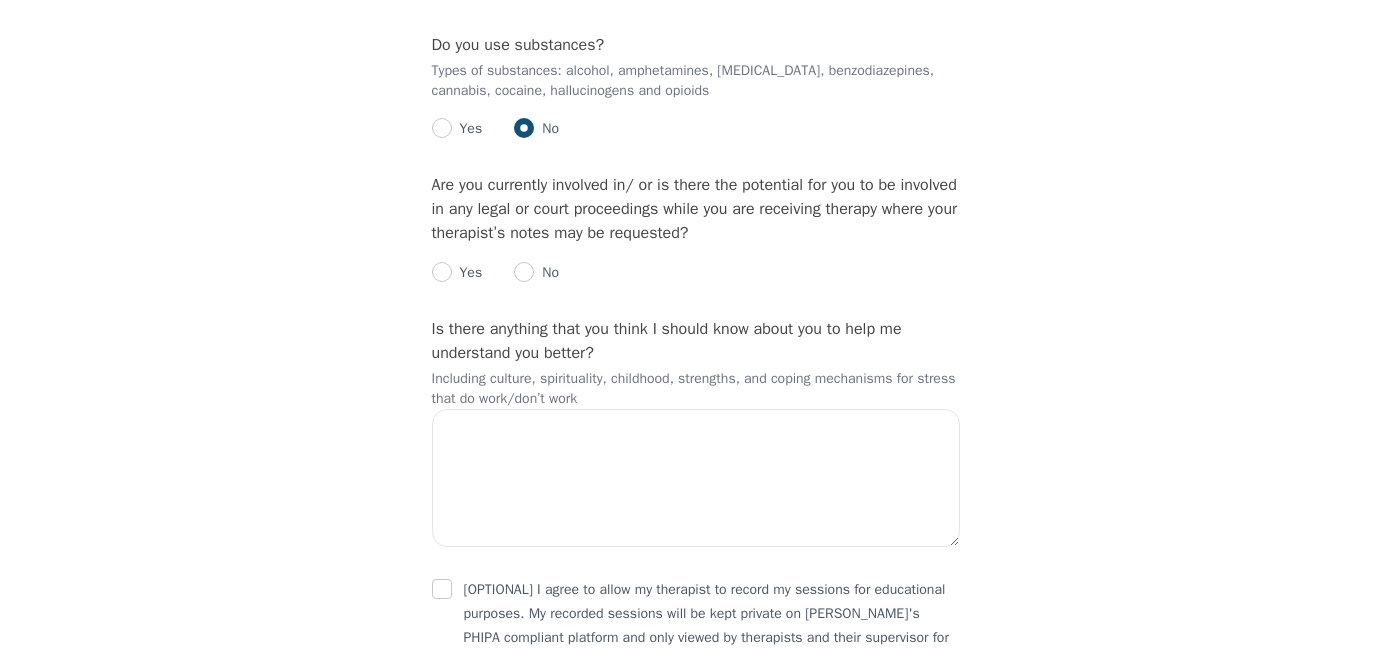 scroll, scrollTop: 3107, scrollLeft: 0, axis: vertical 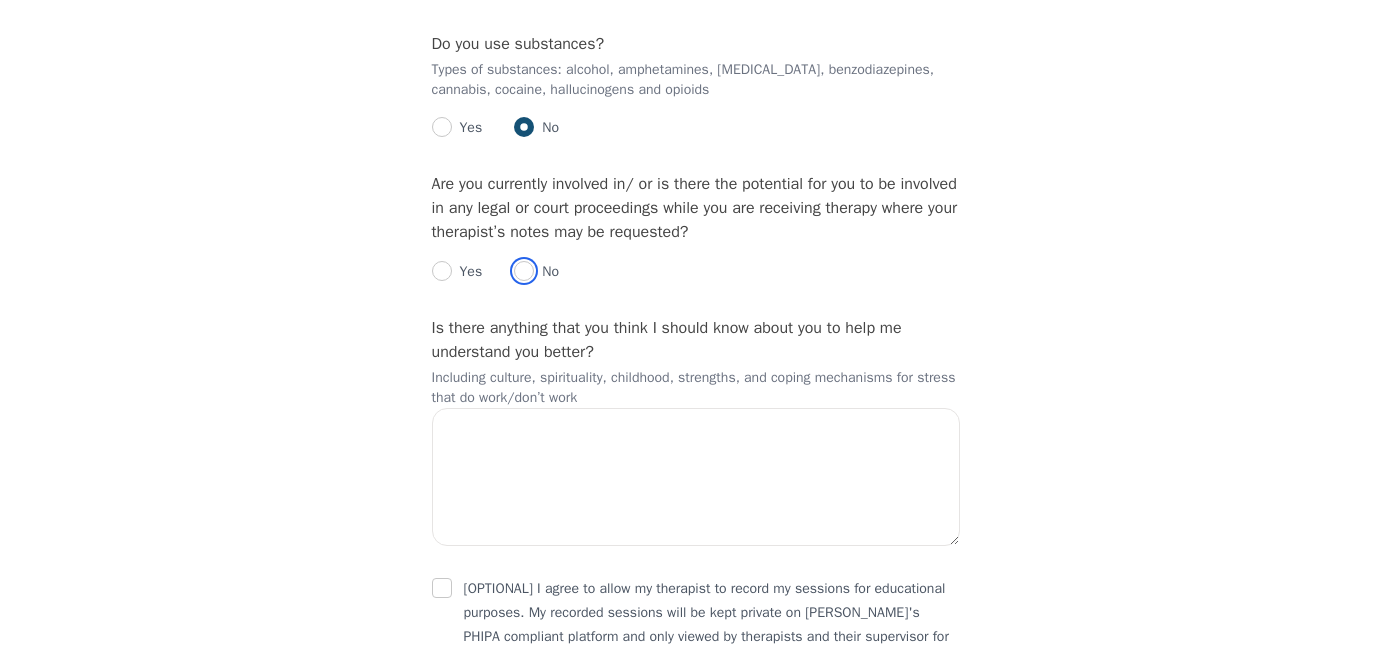 click at bounding box center (524, 271) 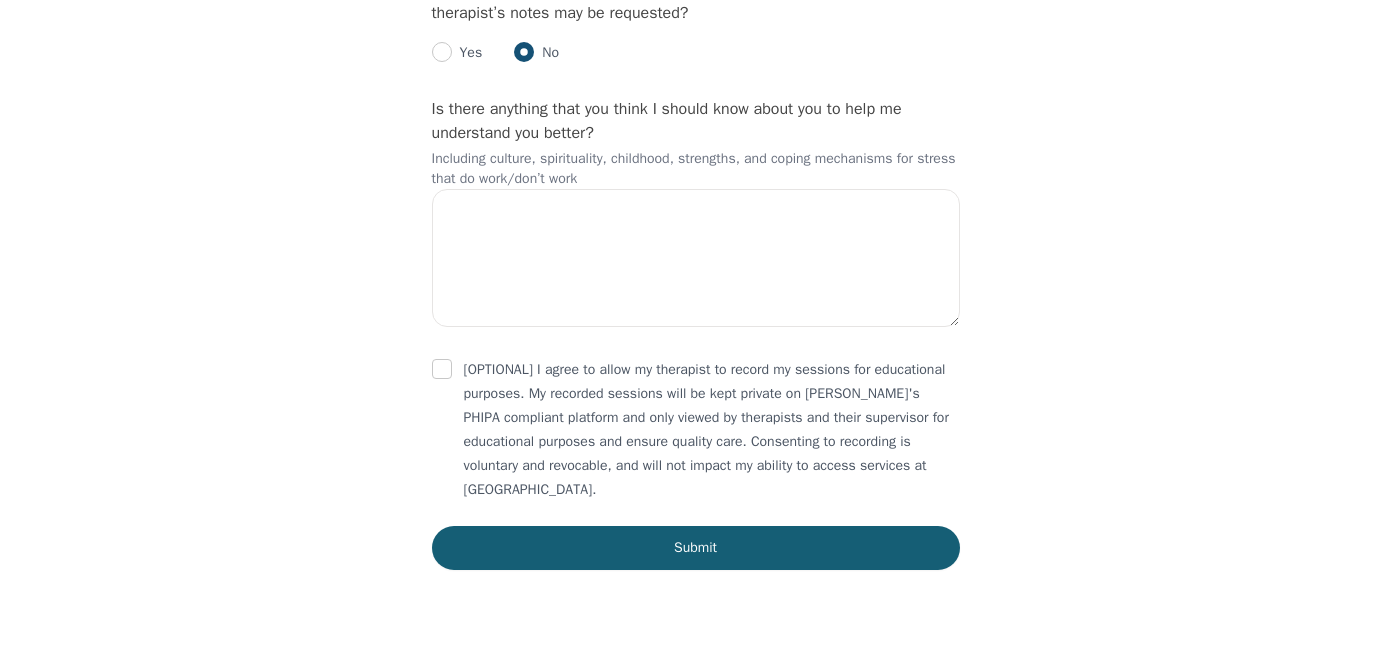 scroll, scrollTop: 3390, scrollLeft: 0, axis: vertical 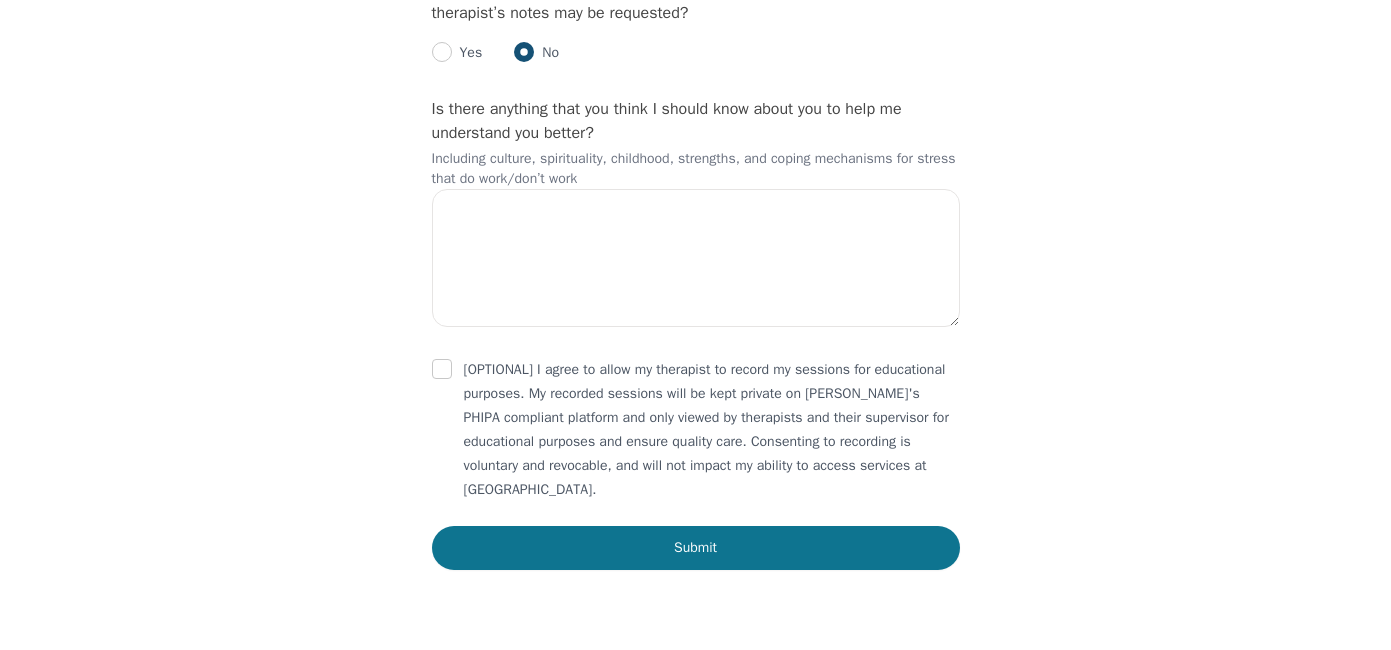 click on "Submit" at bounding box center (696, 548) 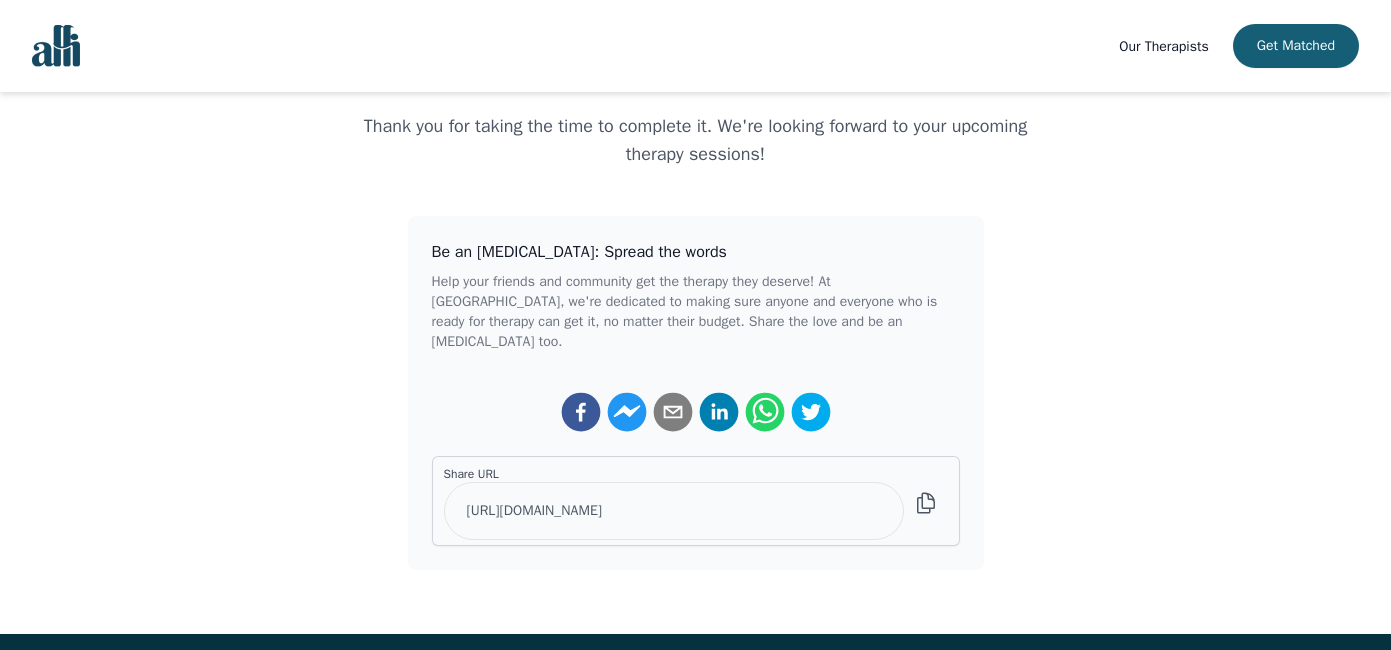 scroll, scrollTop: 0, scrollLeft: 0, axis: both 